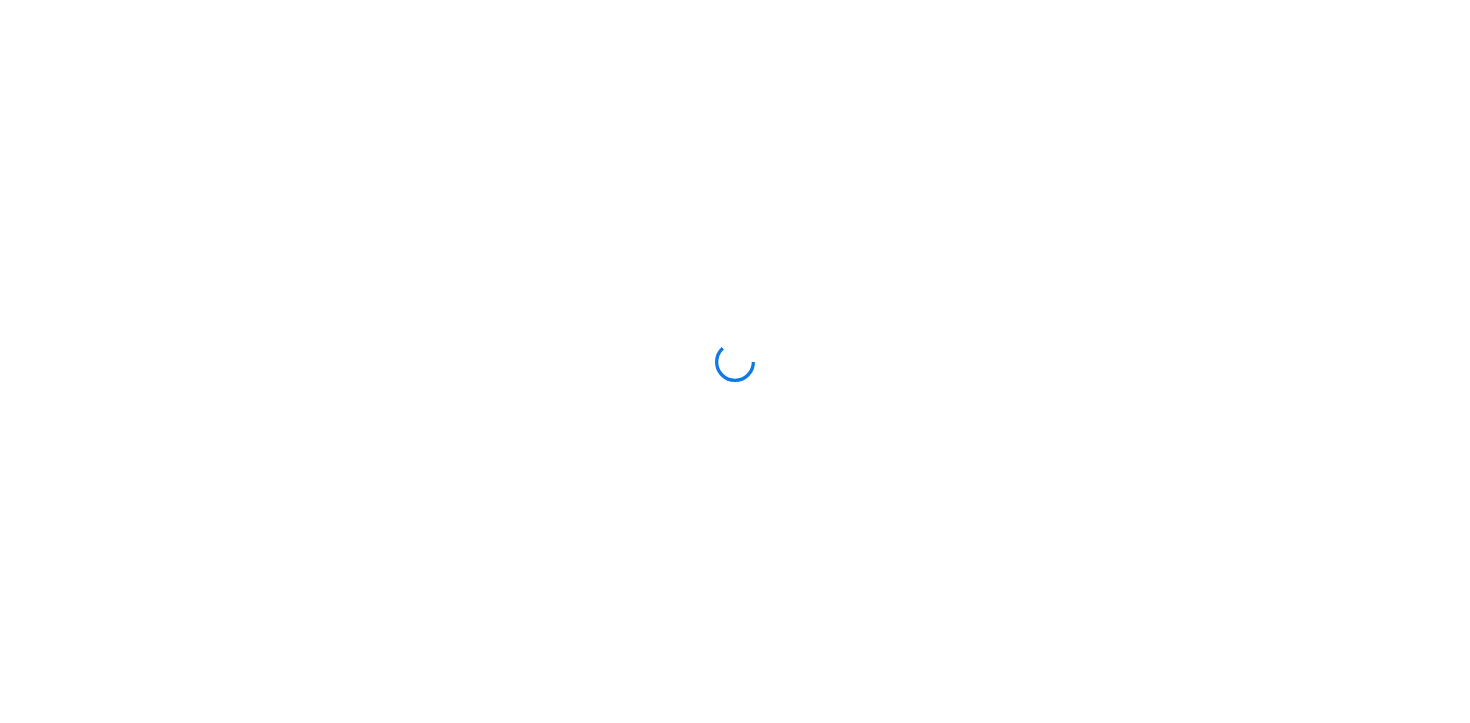 scroll, scrollTop: 0, scrollLeft: 0, axis: both 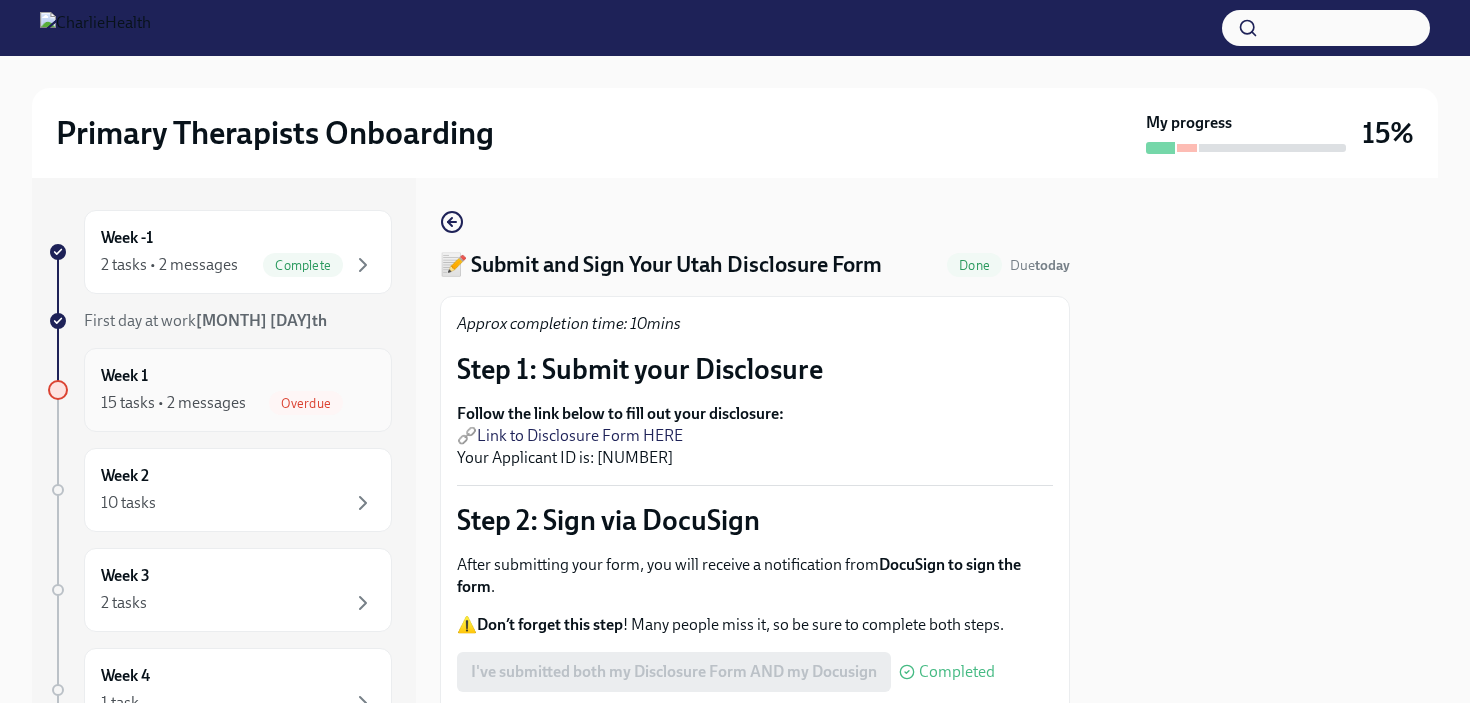 click on "Overdue" at bounding box center [306, 403] 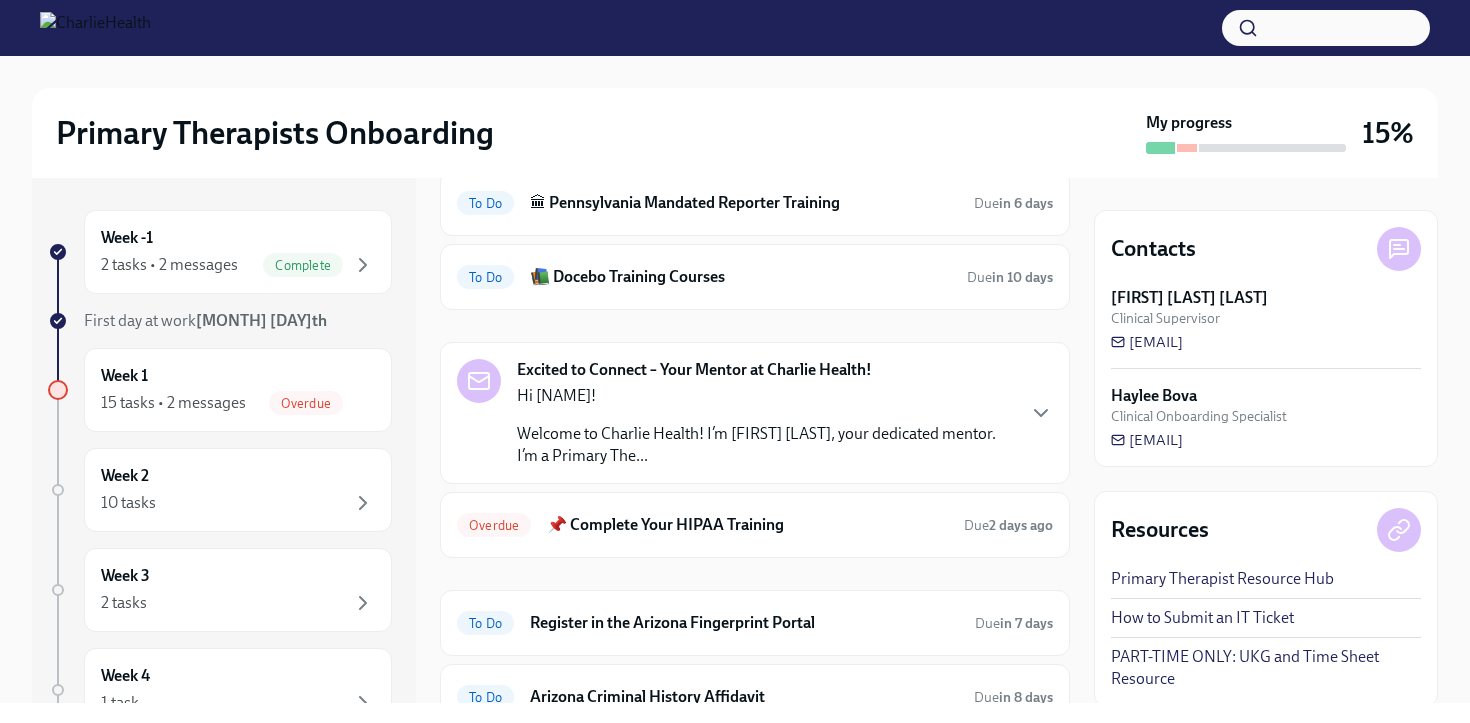 scroll, scrollTop: 400, scrollLeft: 0, axis: vertical 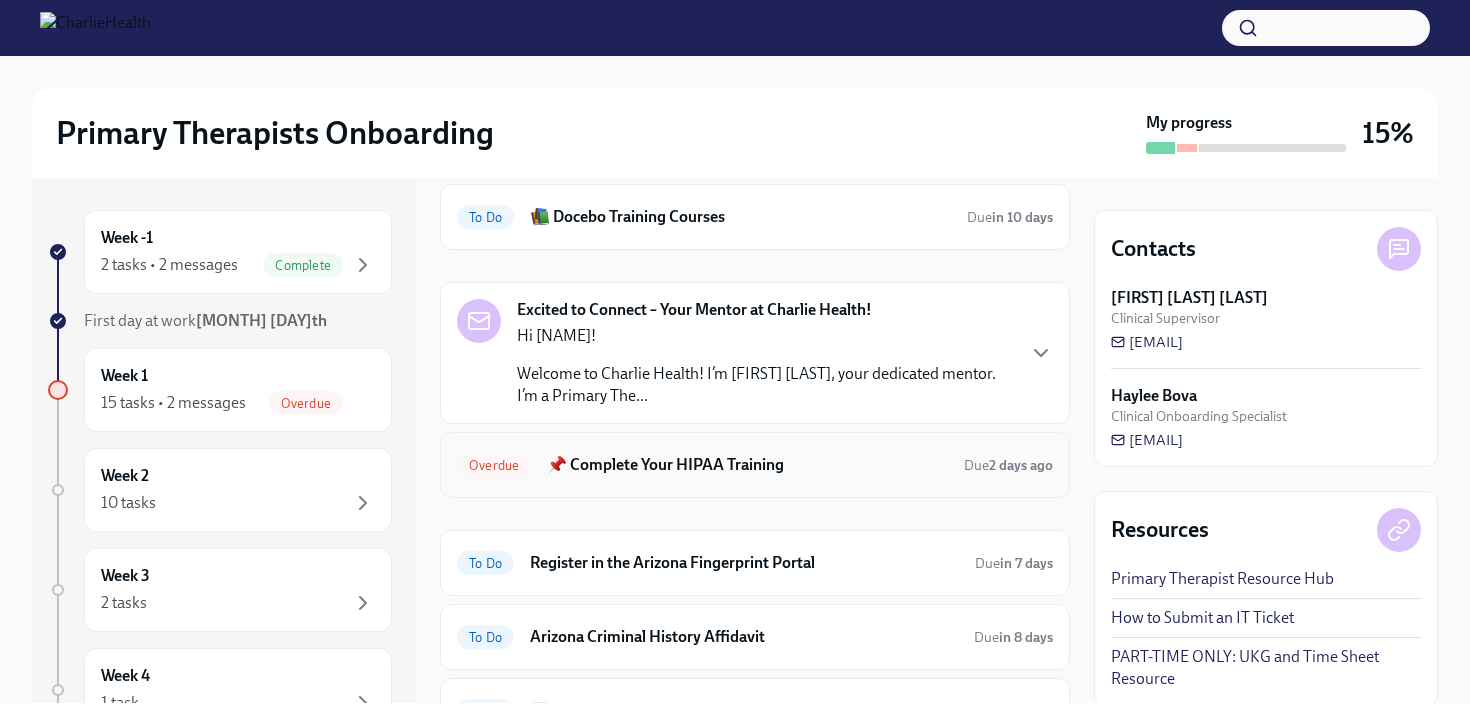 click on "📌 Complete Your HIPAA Training" at bounding box center [747, 465] 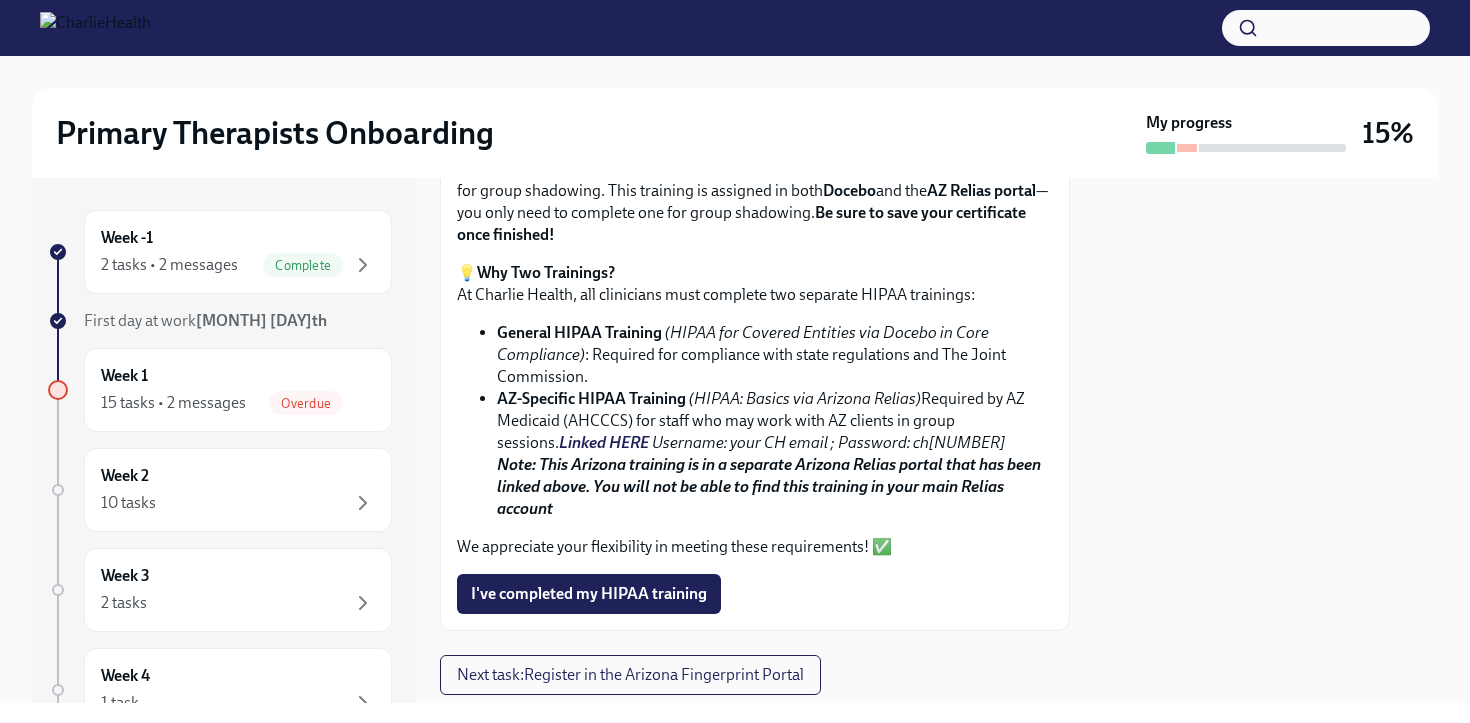 scroll, scrollTop: 315, scrollLeft: 0, axis: vertical 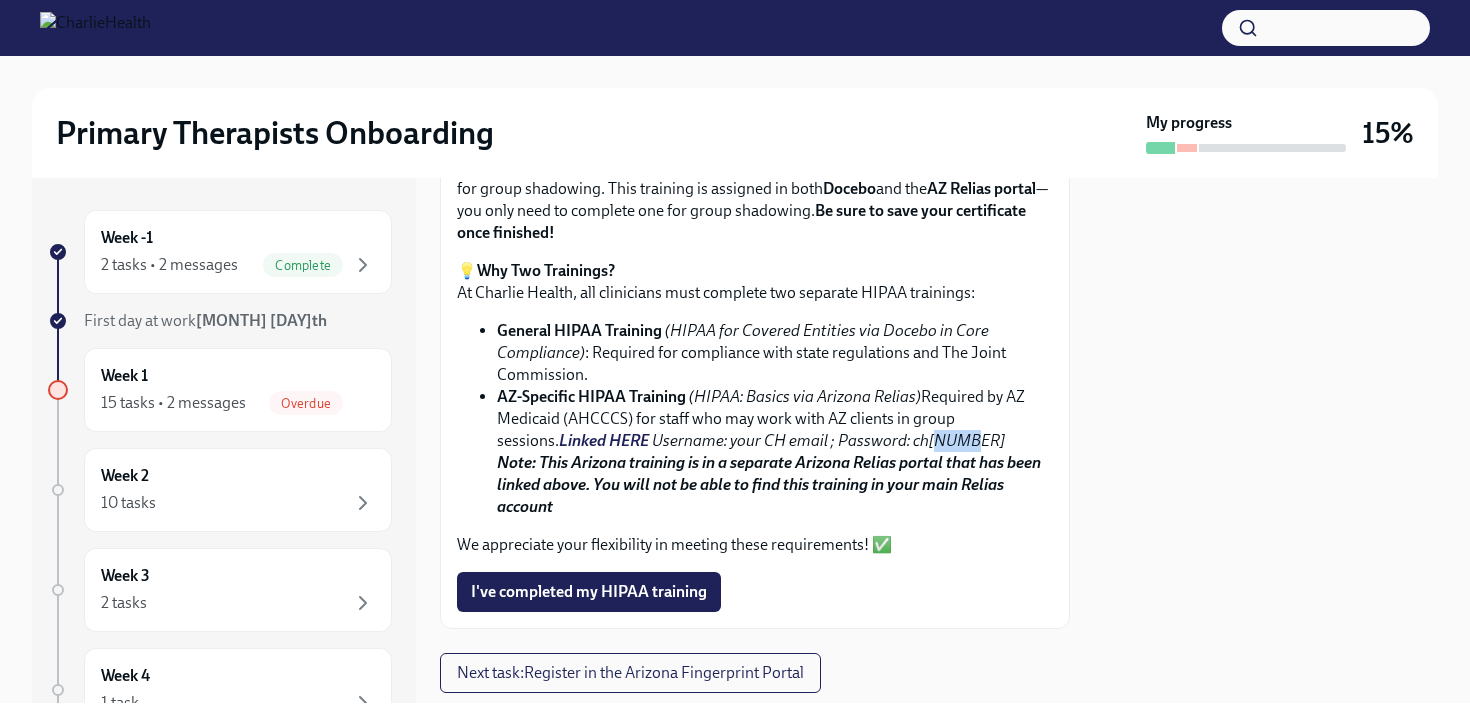 drag, startPoint x: 902, startPoint y: 442, endPoint x: 870, endPoint y: 445, distance: 32.140316 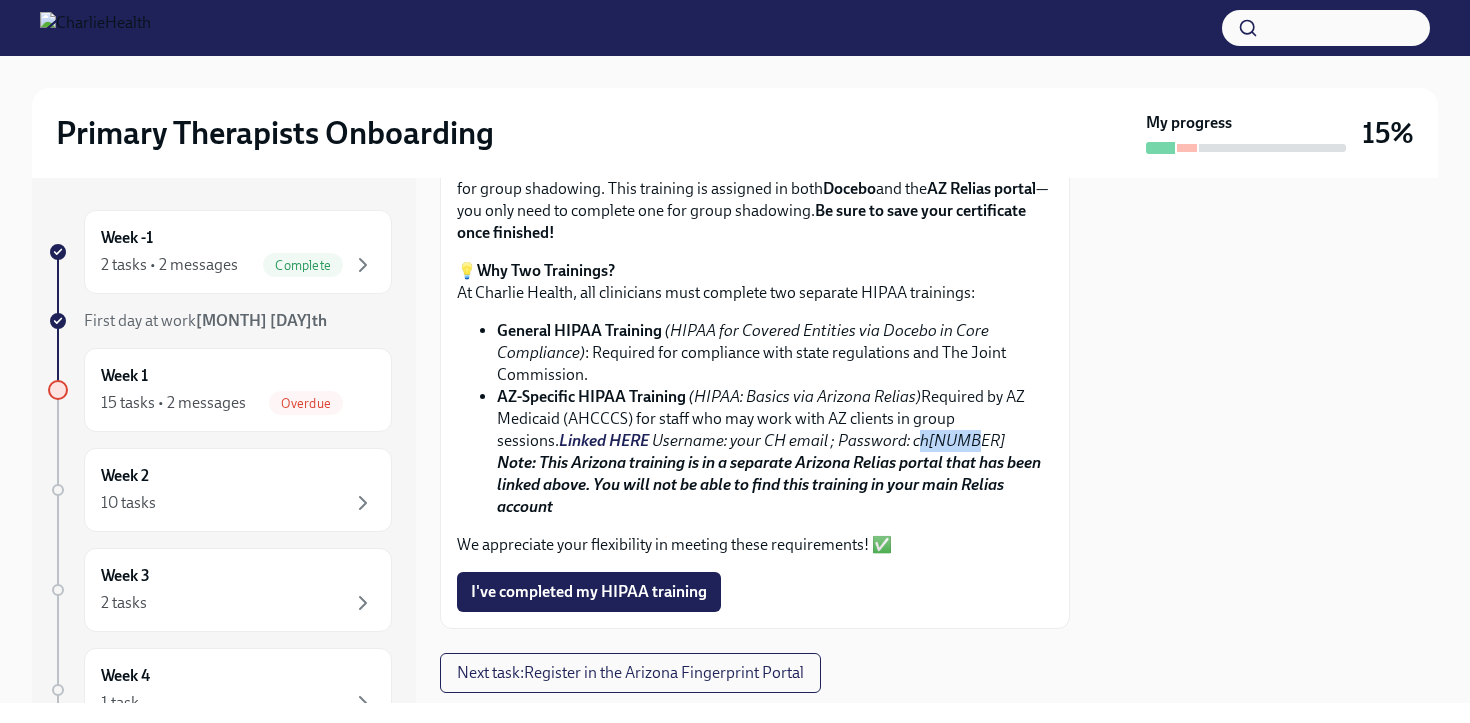 drag, startPoint x: 858, startPoint y: 447, endPoint x: 901, endPoint y: 445, distance: 43.046486 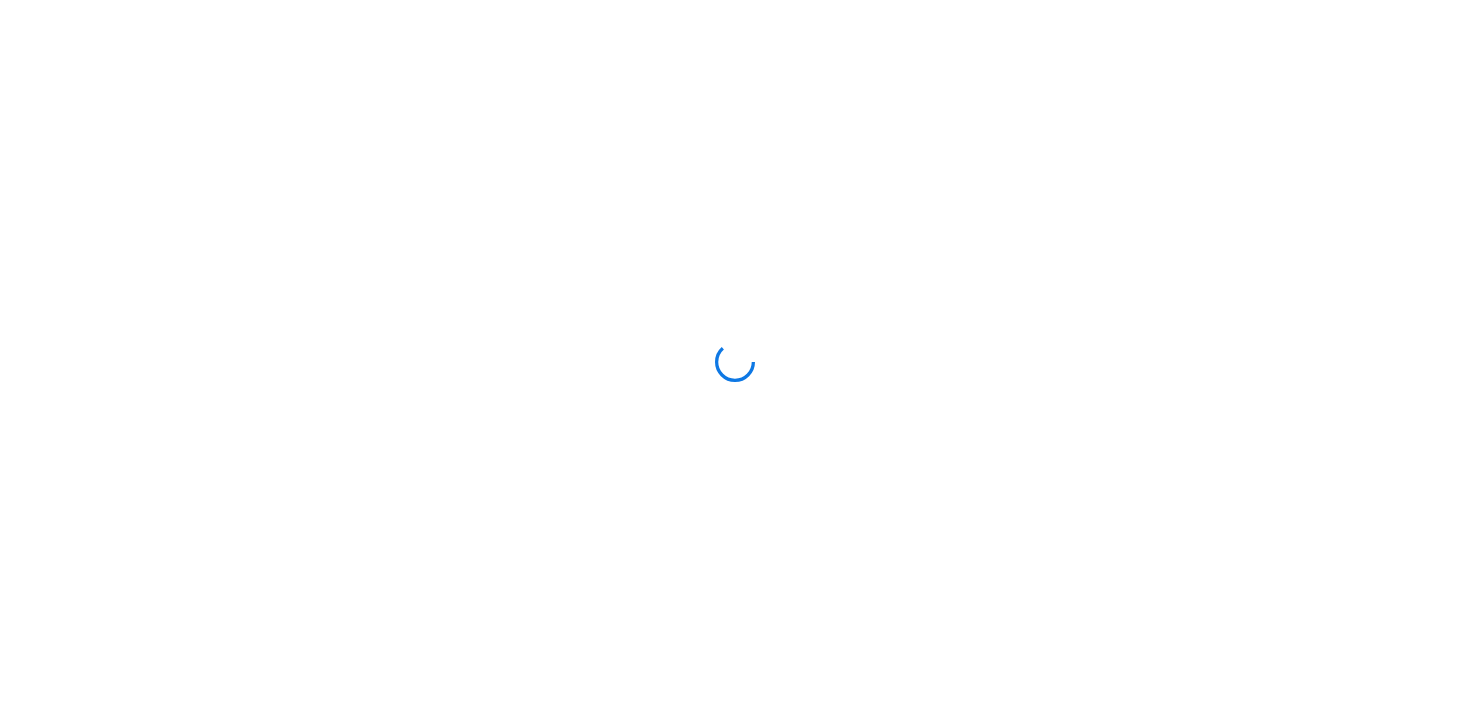 scroll, scrollTop: 0, scrollLeft: 0, axis: both 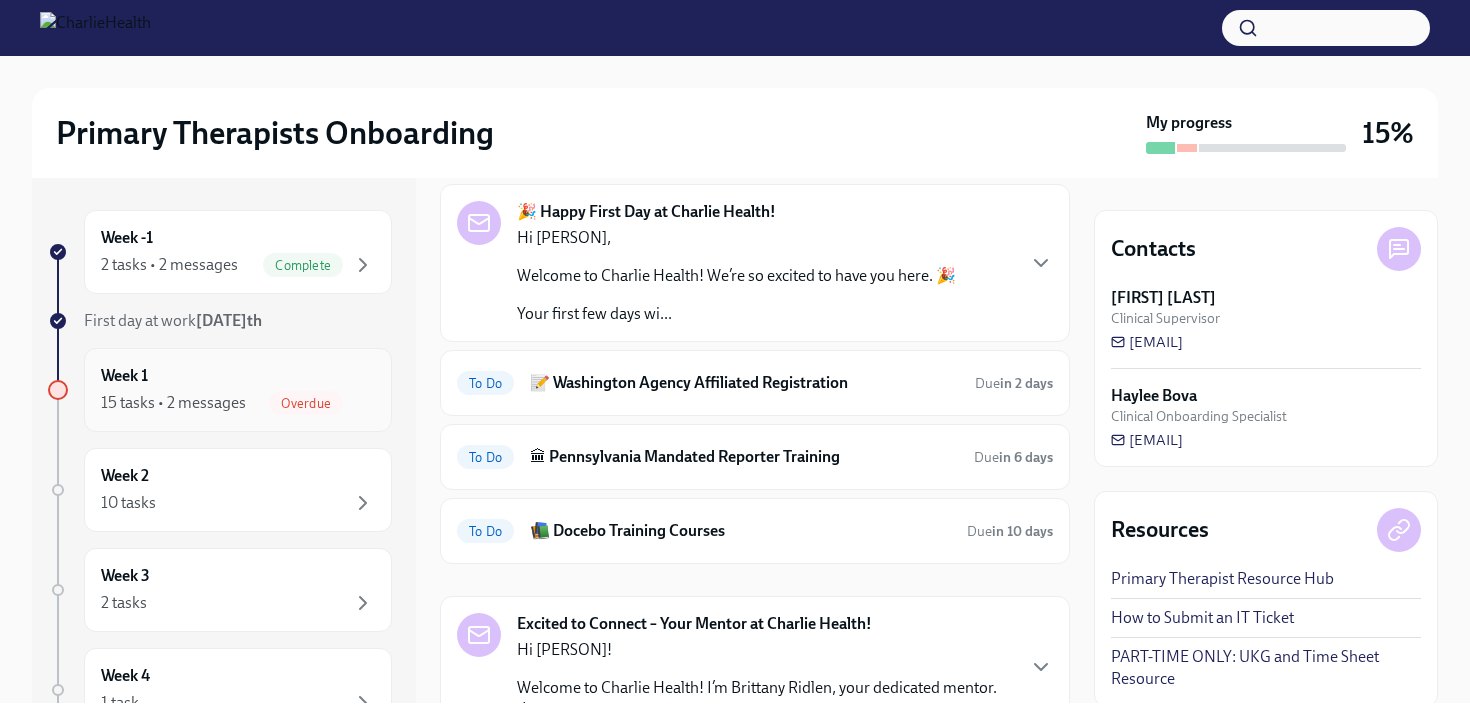 click on "Week 1 15 tasks • 2 messages Overdue" at bounding box center [238, 390] 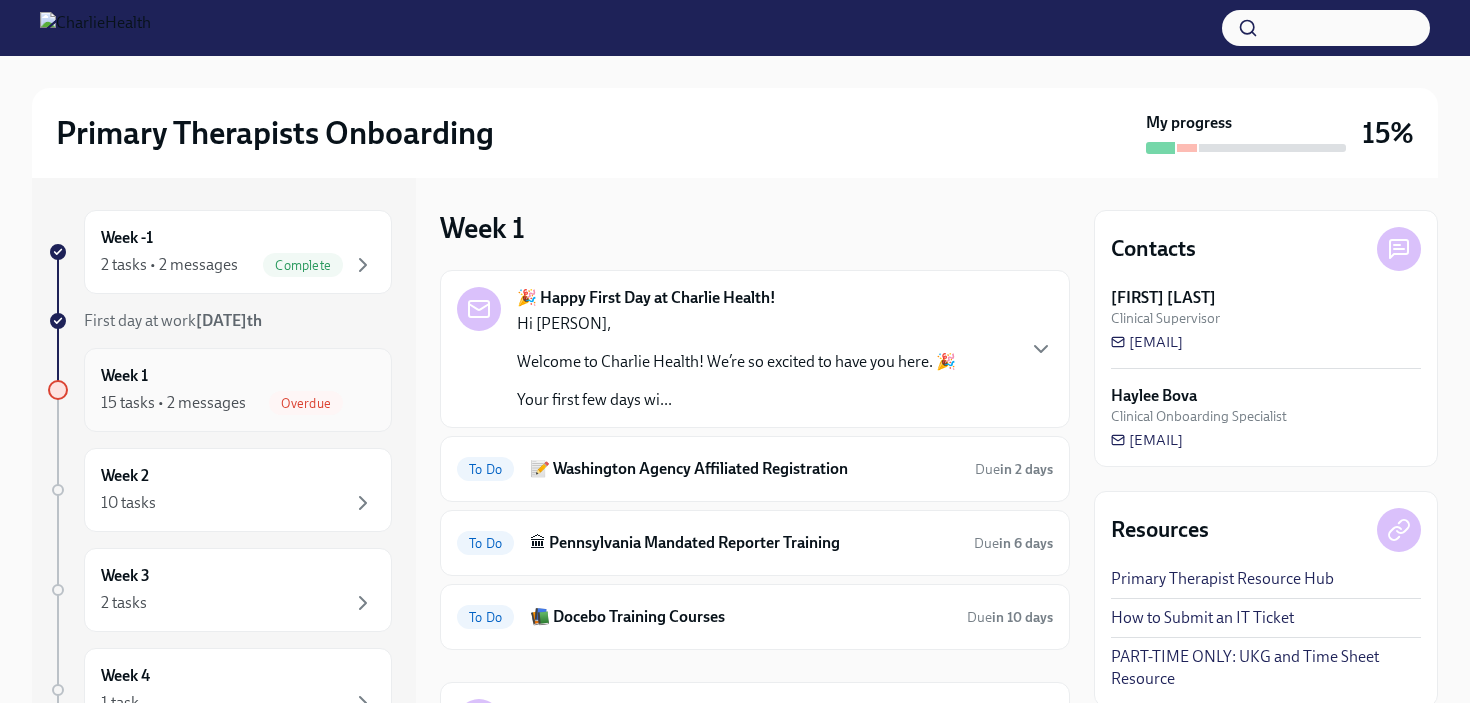 click on "Overdue" at bounding box center [306, 403] 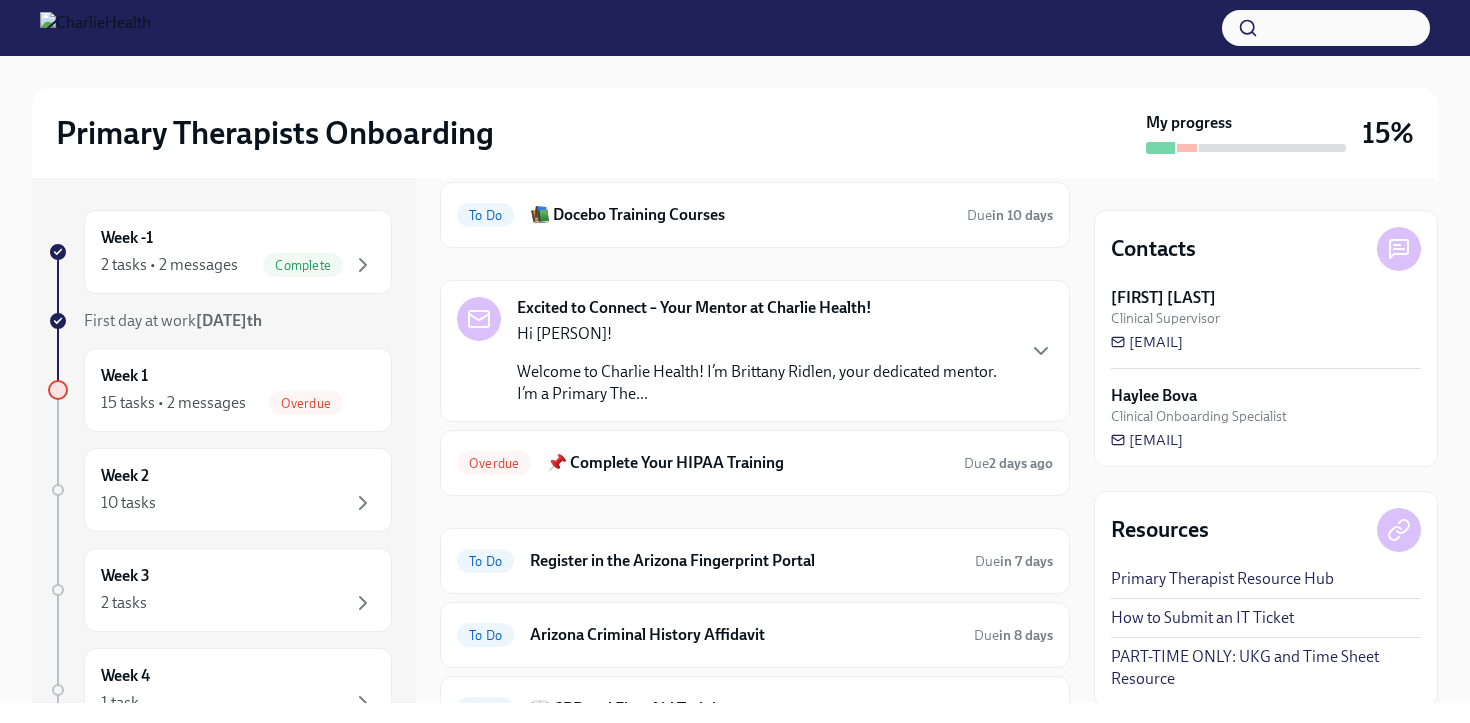 scroll, scrollTop: 407, scrollLeft: 0, axis: vertical 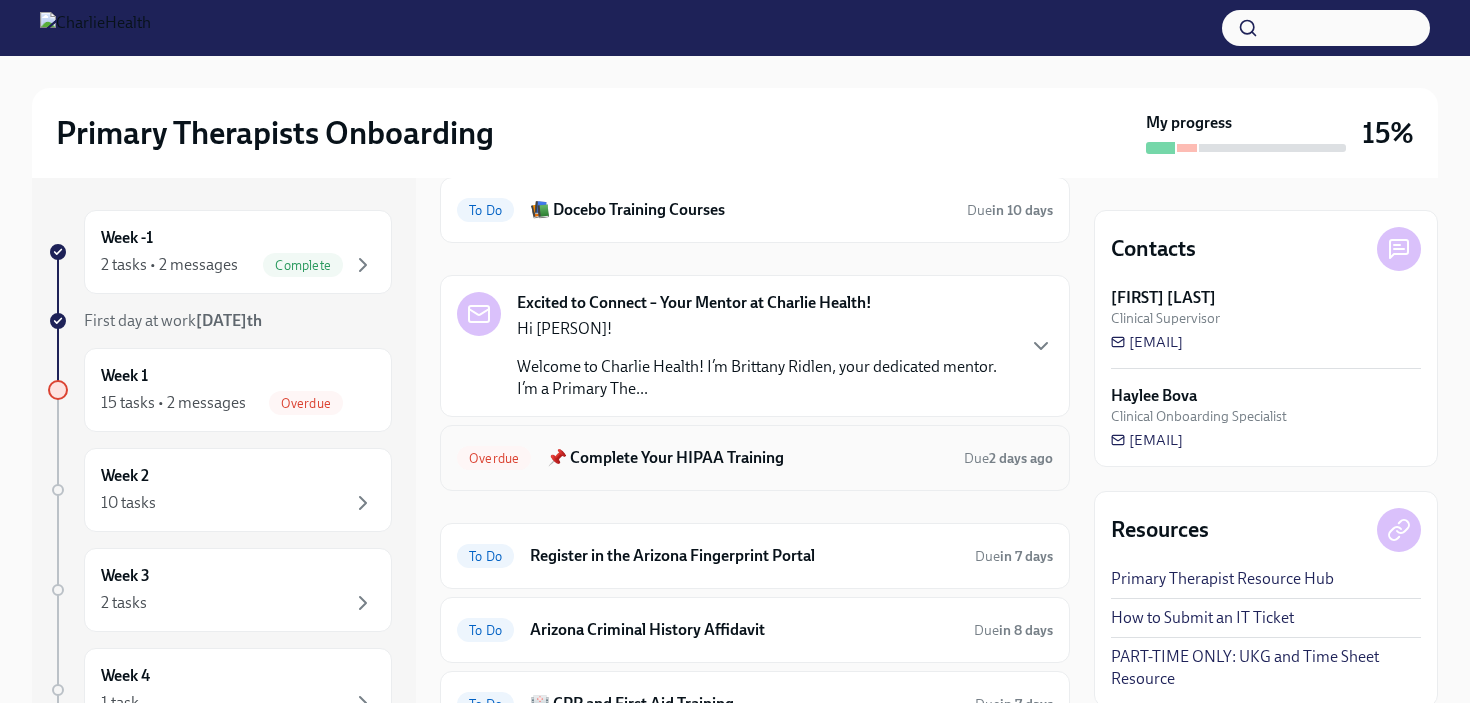 click on "Overdue 📌 Complete Your HIPAA Training Due  2 days ago" at bounding box center [755, 458] 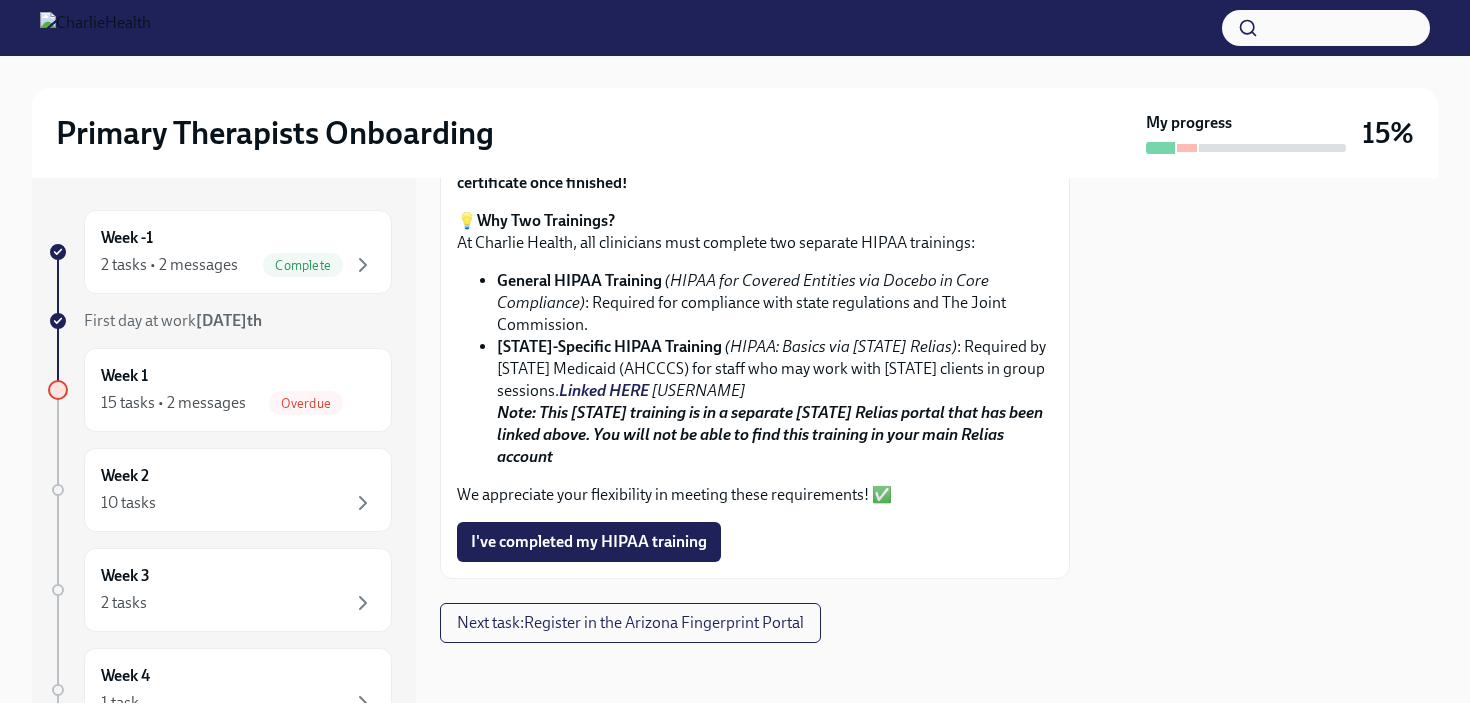 scroll, scrollTop: 369, scrollLeft: 0, axis: vertical 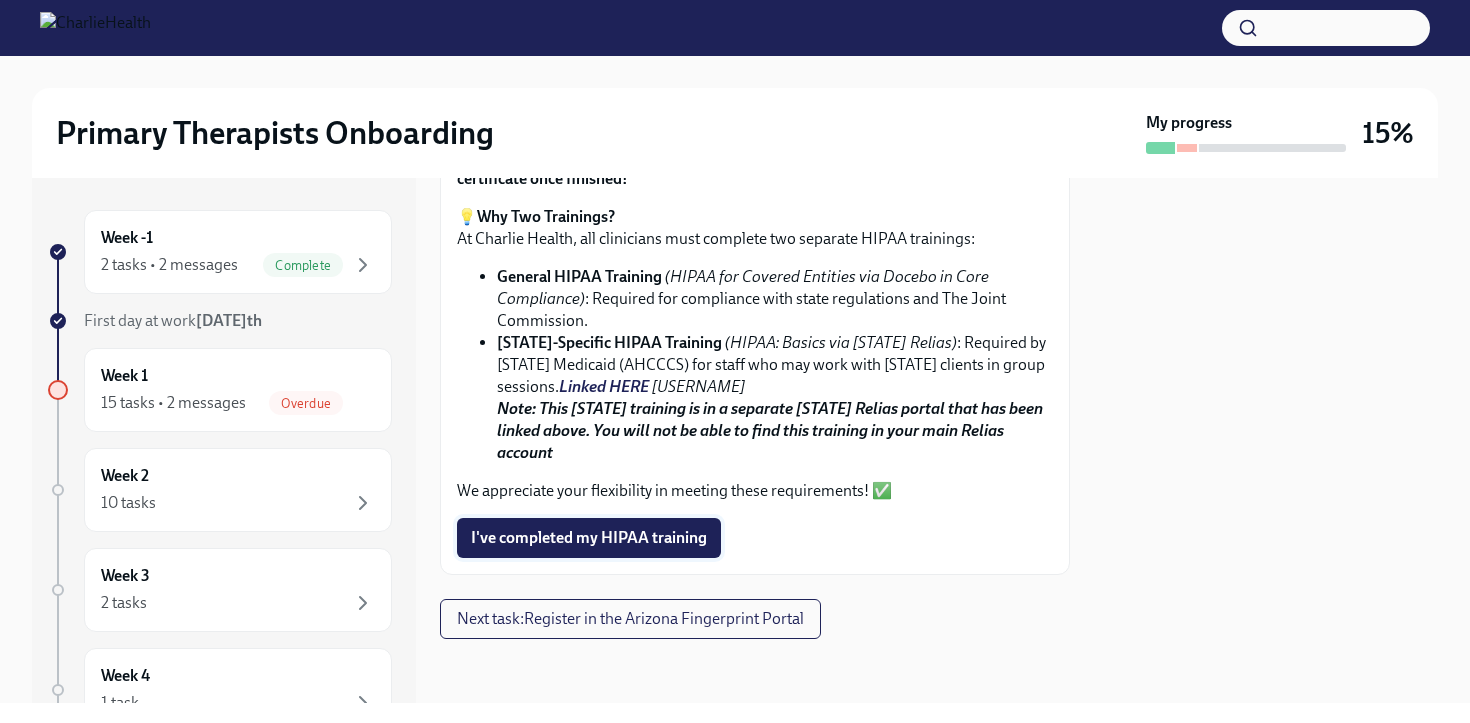 click on "I've completed my HIPAA training" at bounding box center [589, 538] 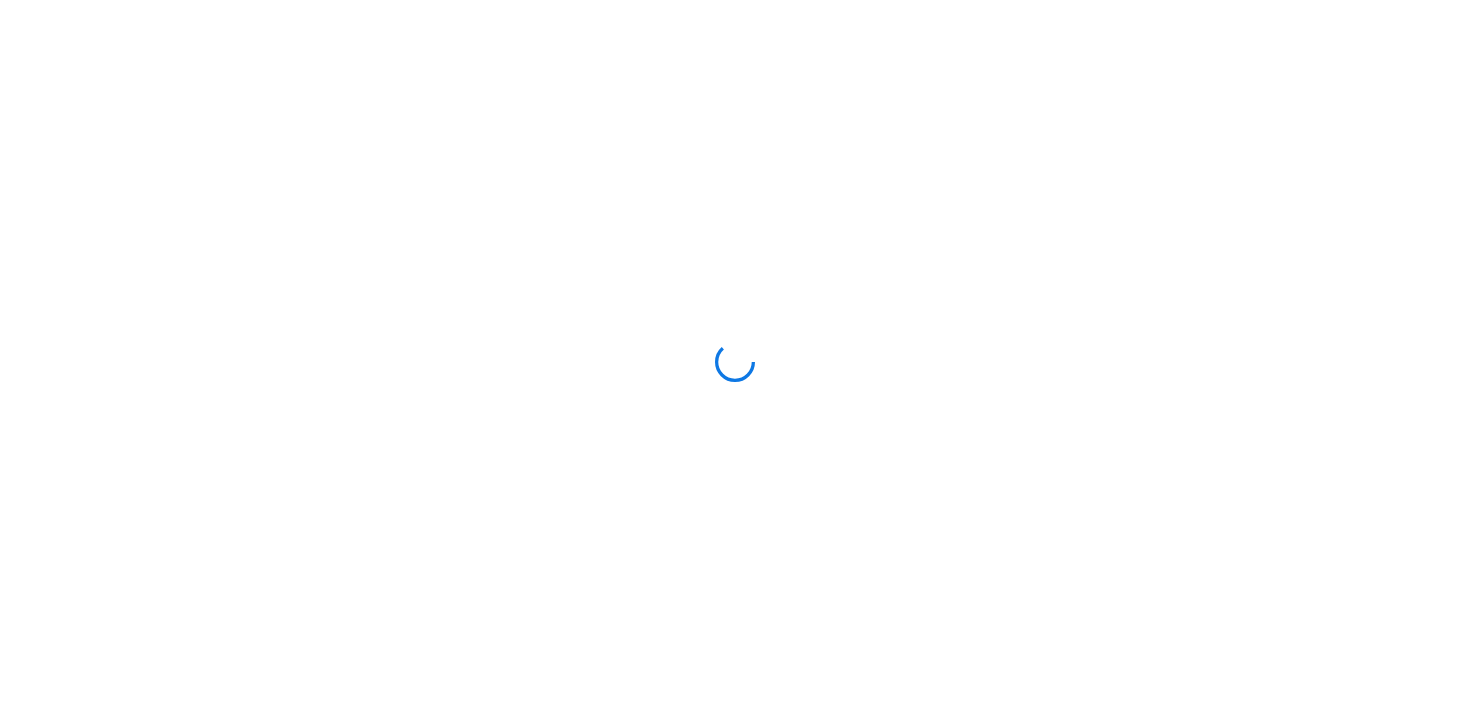 scroll, scrollTop: 0, scrollLeft: 0, axis: both 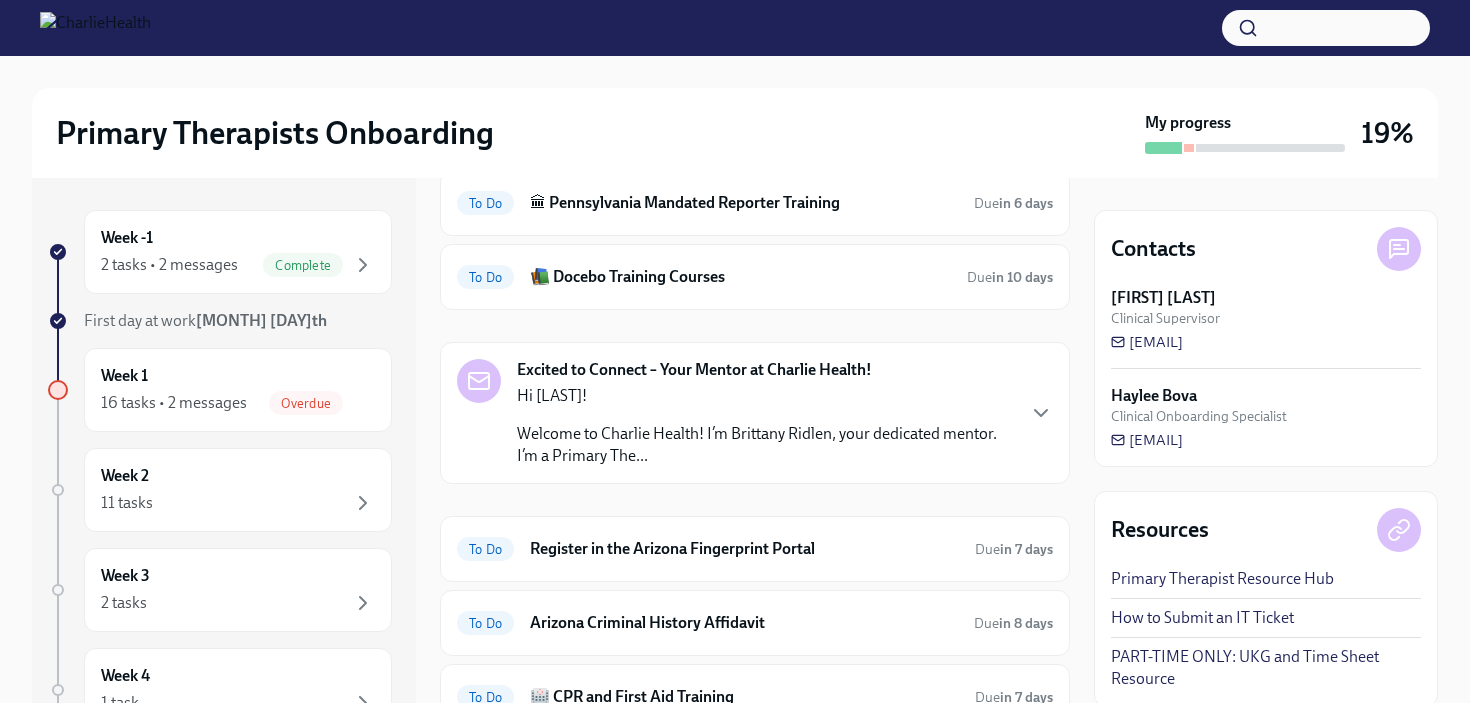 click on "Hi [LAST]!
Welcome to Charlie Health! I’m [FIRST] [LAST], your dedicated mentor. I’m a Primary The..." at bounding box center (765, 426) 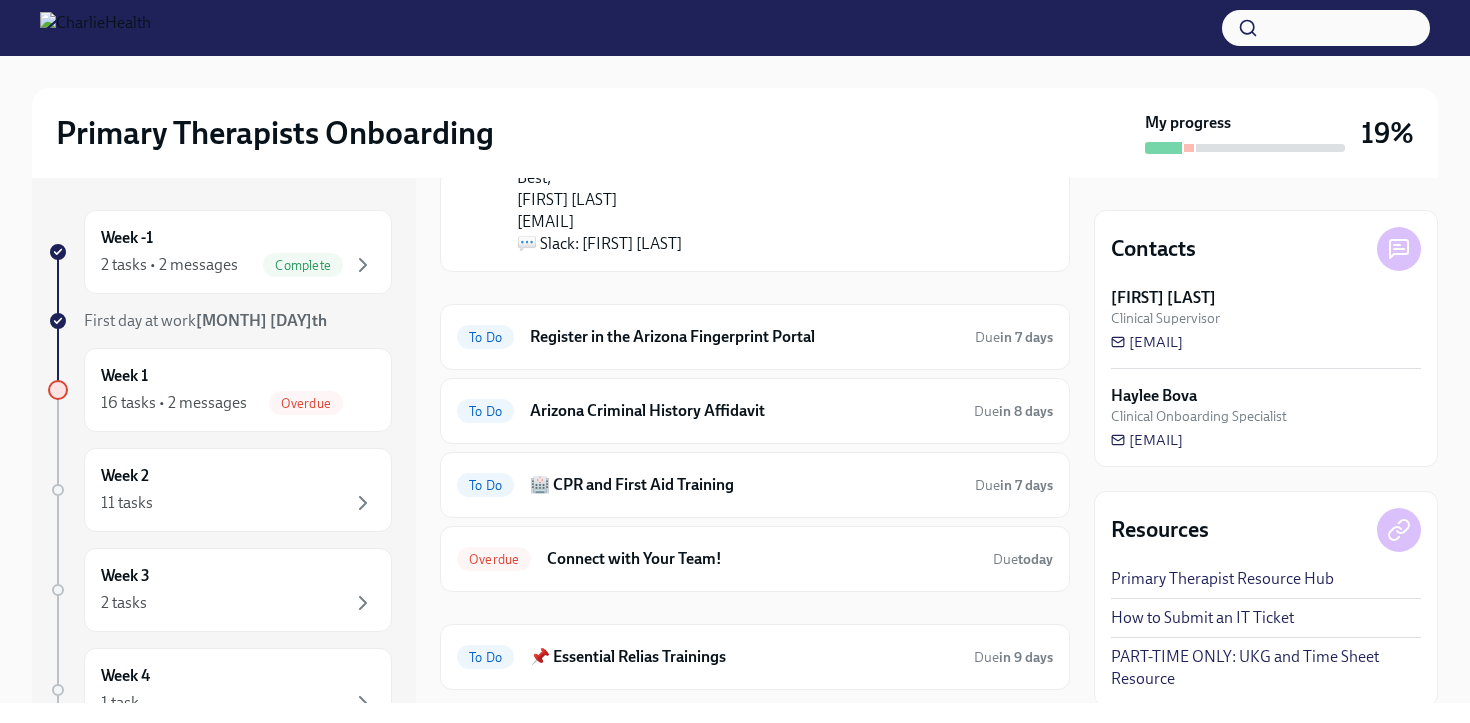 scroll, scrollTop: 940, scrollLeft: 0, axis: vertical 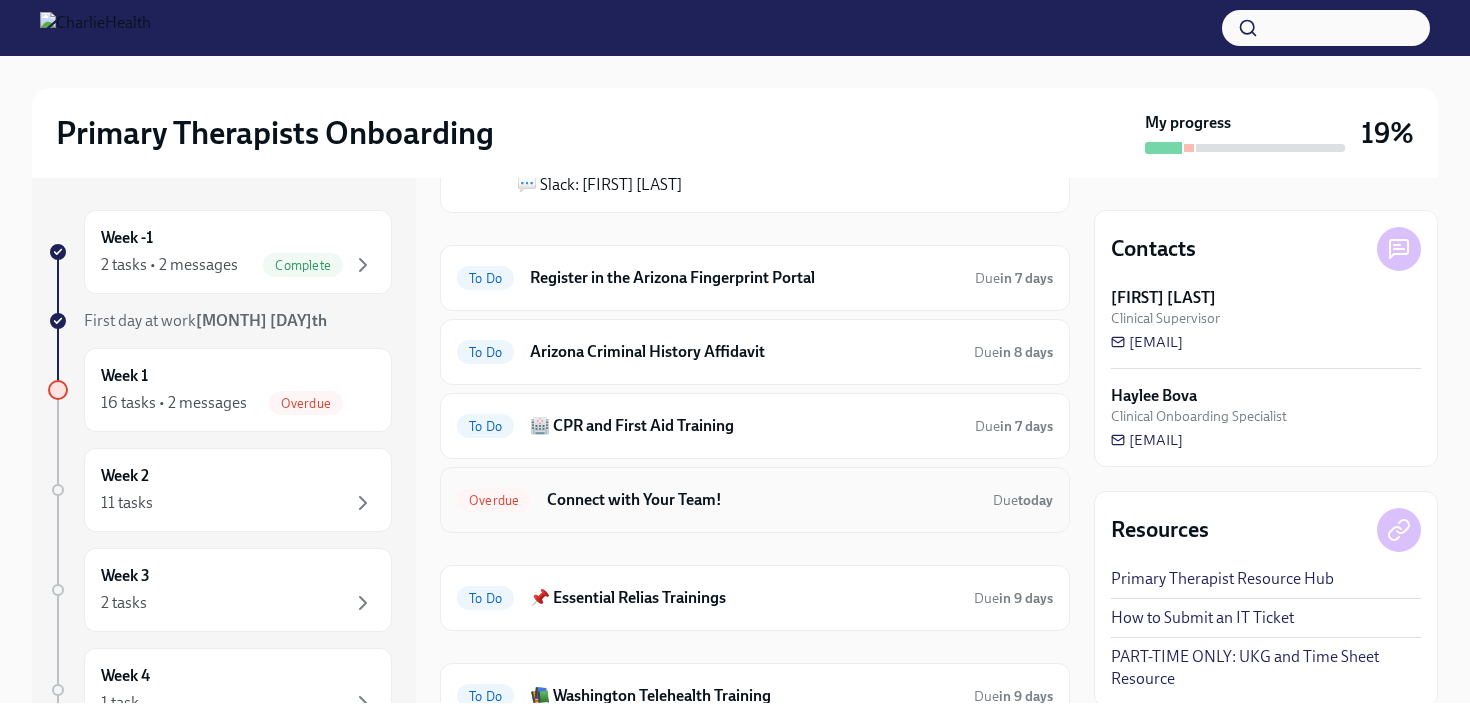 click on "Connect with Your Team!" at bounding box center (762, 500) 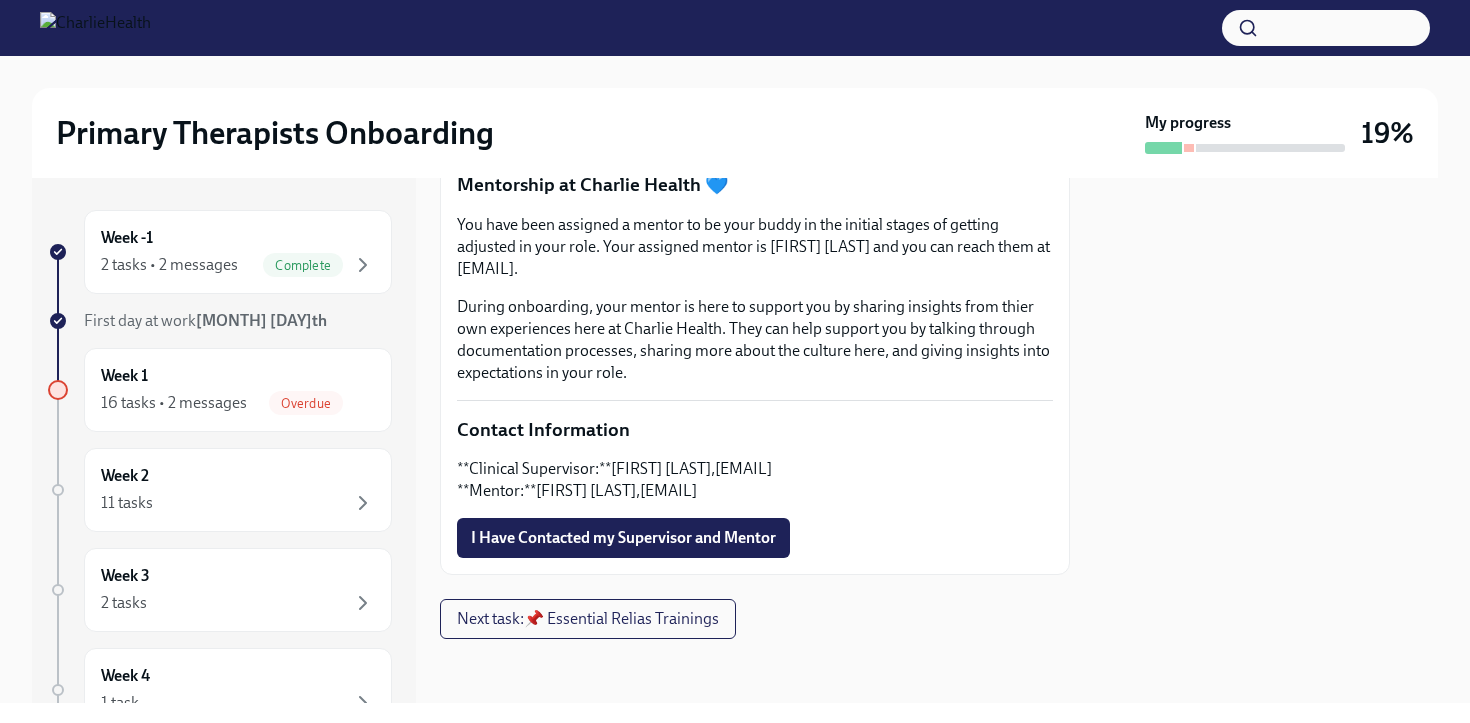 scroll, scrollTop: 550, scrollLeft: 0, axis: vertical 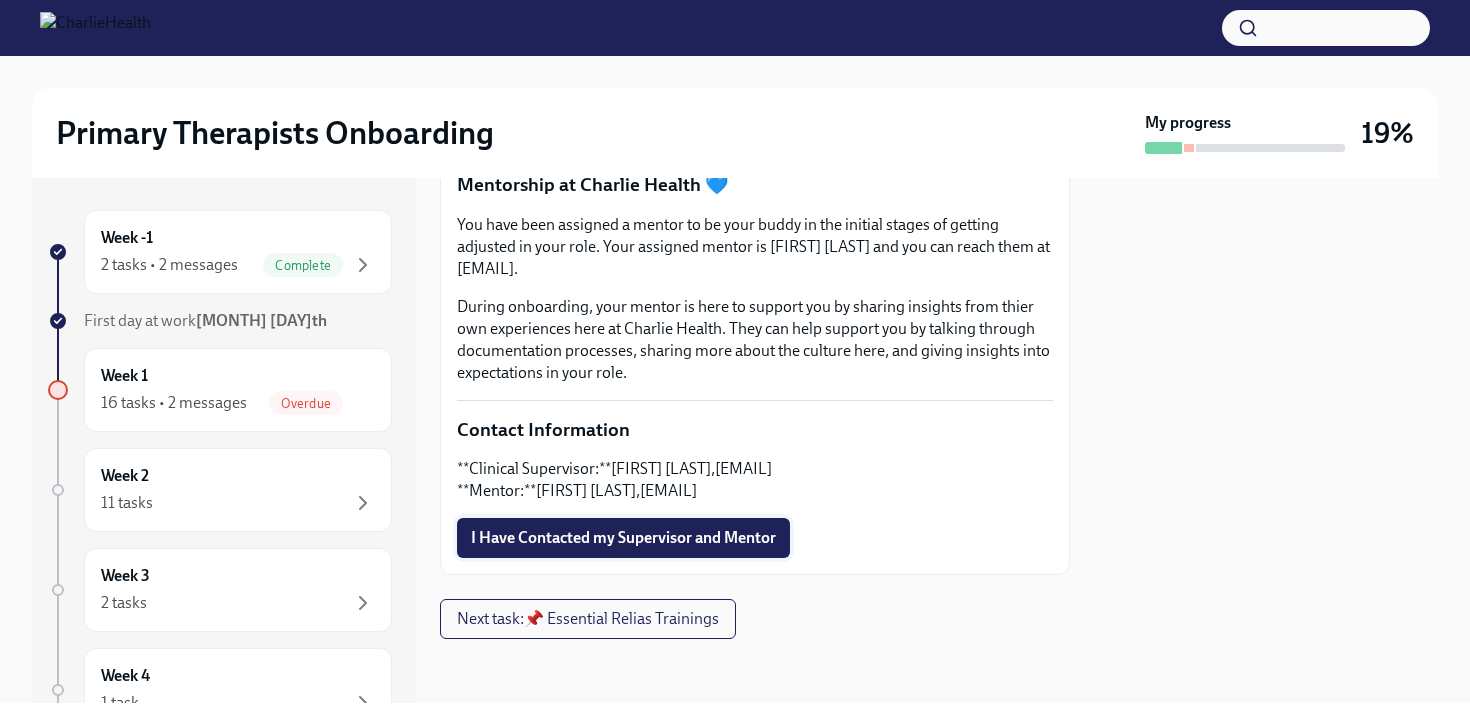 click on "I Have Contacted my Supervisor and Mentor" at bounding box center (623, 538) 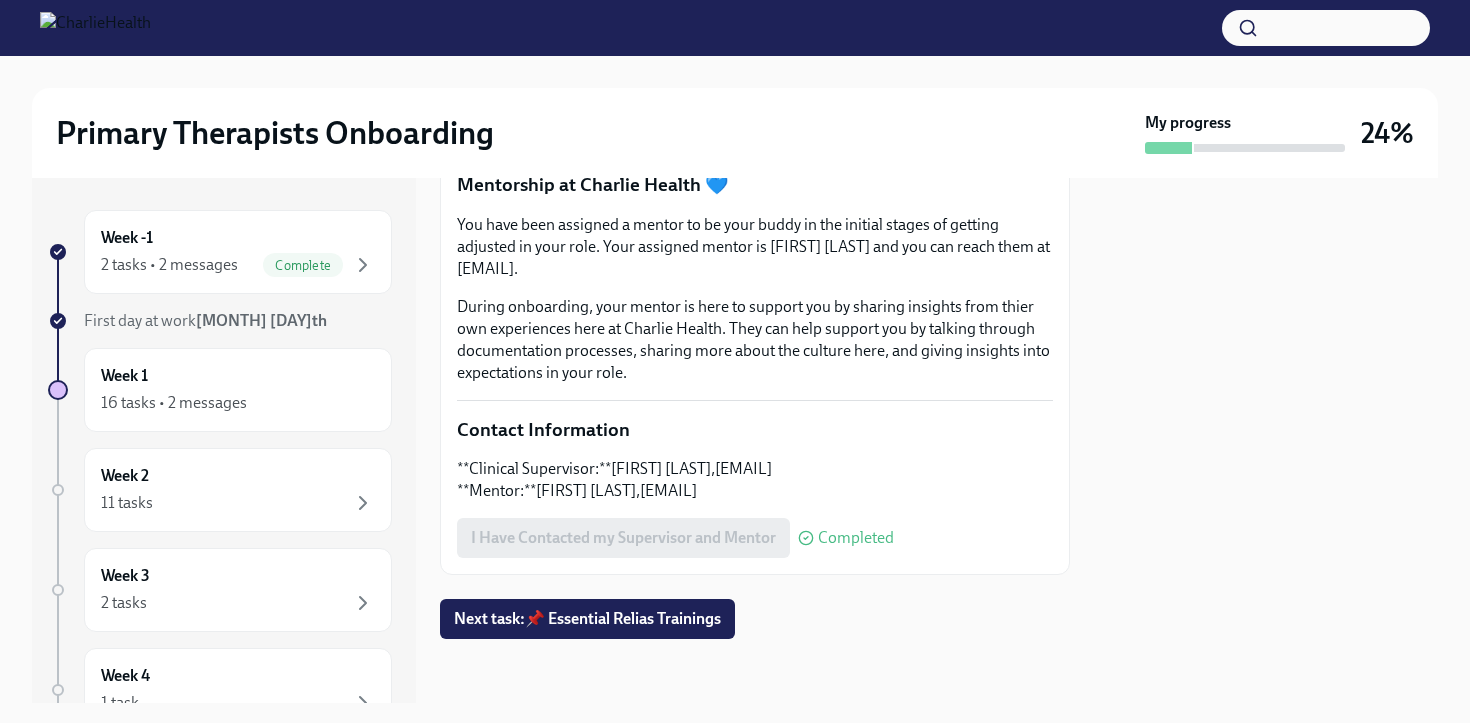 scroll, scrollTop: 409, scrollLeft: 0, axis: vertical 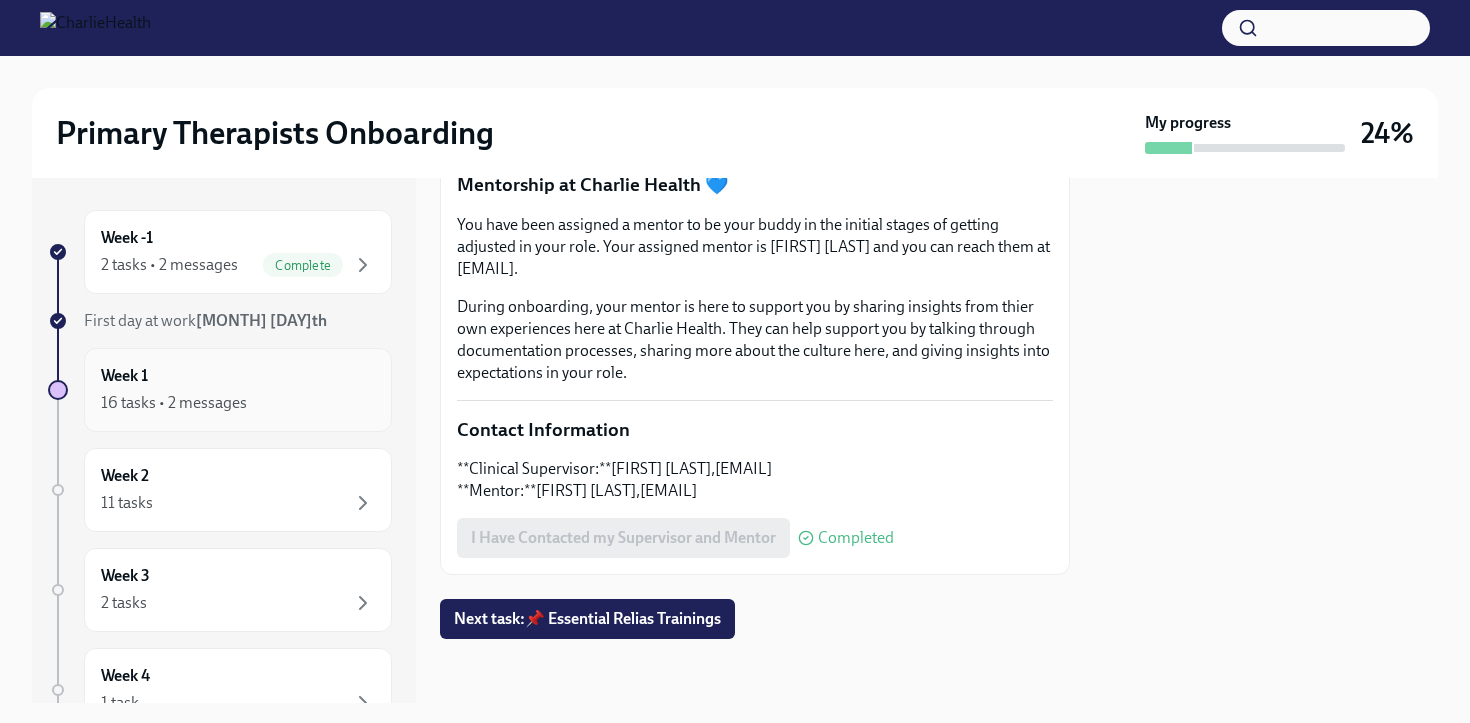 click on "16 tasks • 2 messages" at bounding box center (238, 403) 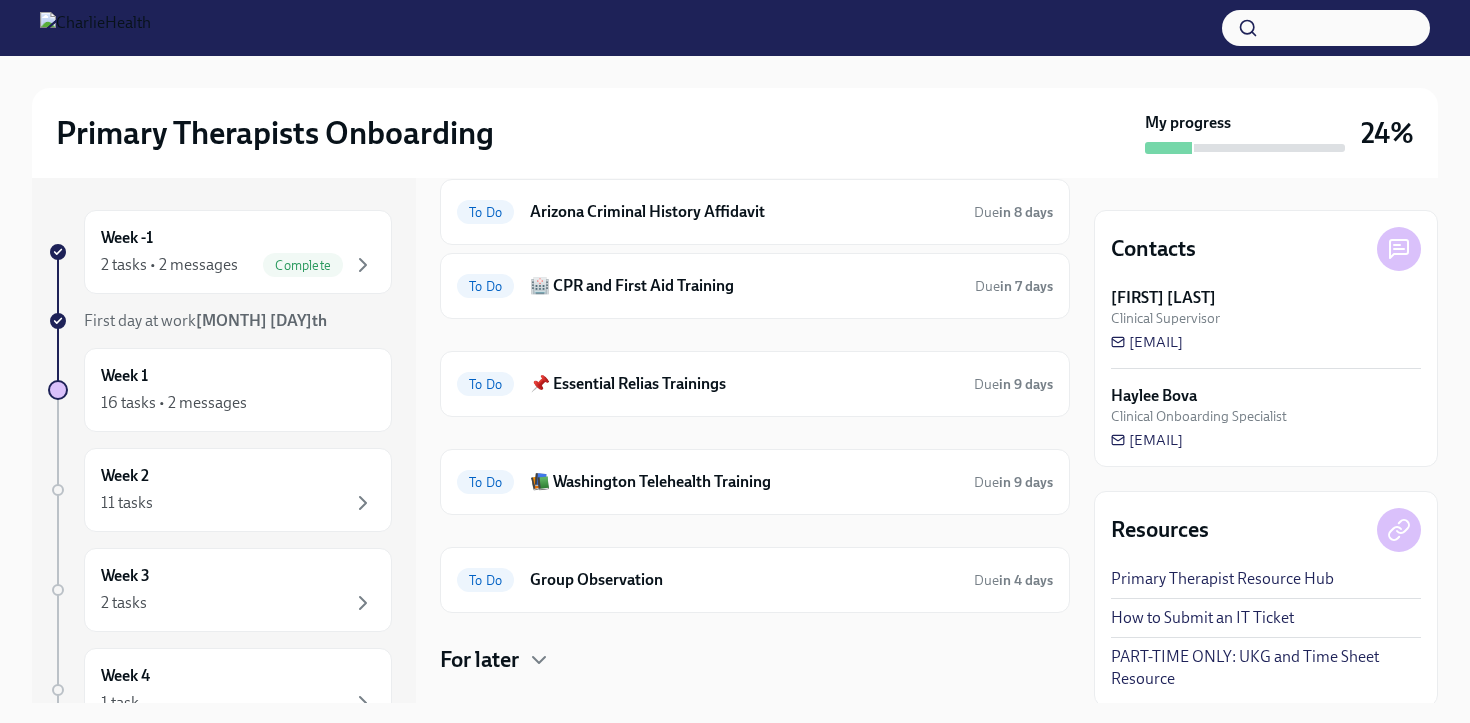 scroll, scrollTop: 849, scrollLeft: 0, axis: vertical 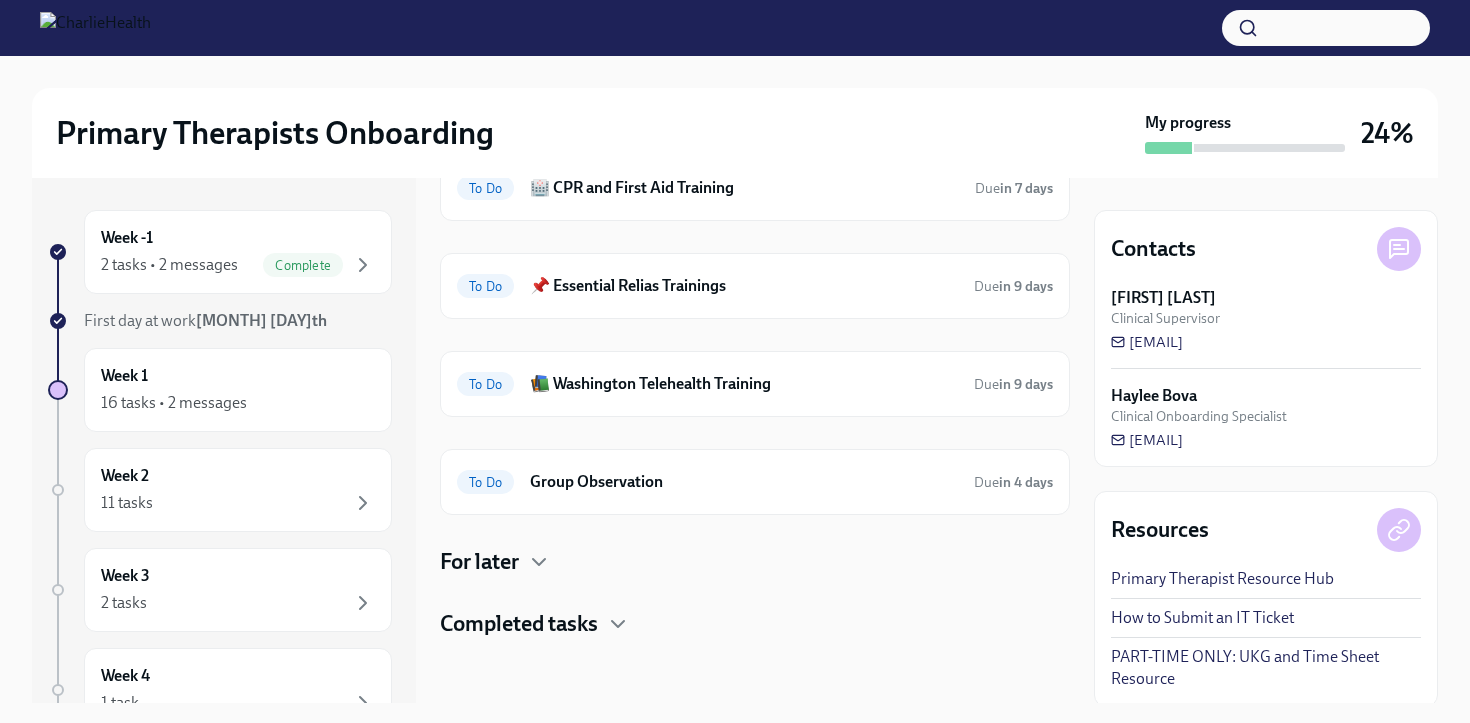 click on "Completed tasks" at bounding box center [519, 624] 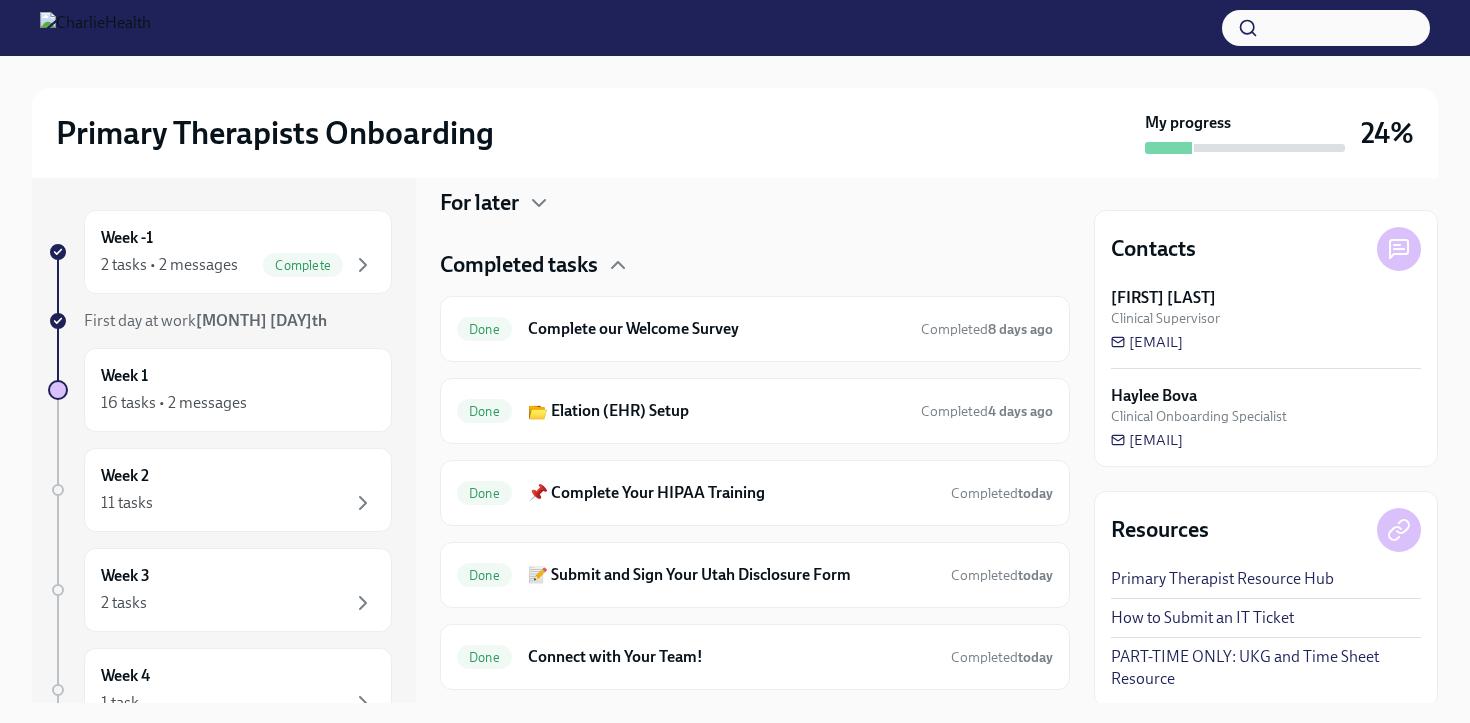 scroll, scrollTop: 1259, scrollLeft: 0, axis: vertical 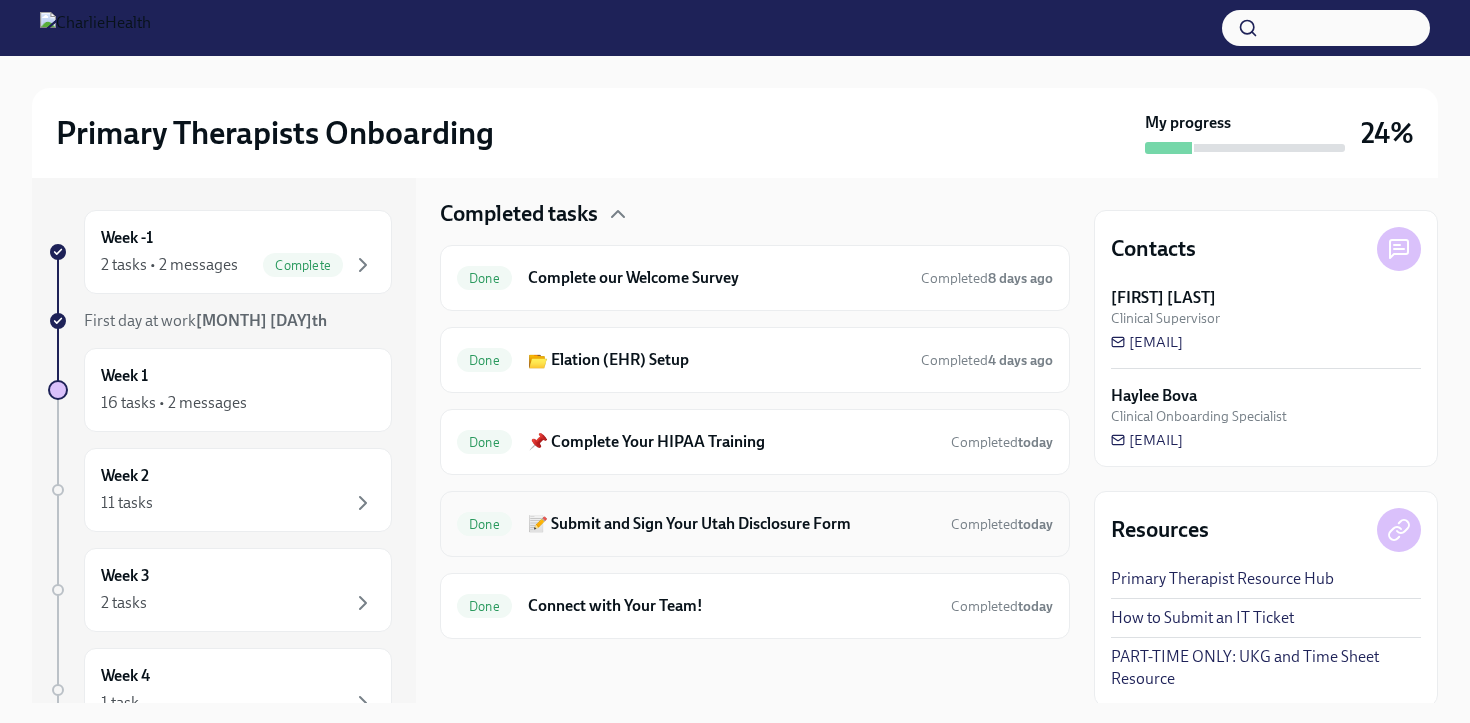 click on "📝 Submit and Sign Your Utah Disclosure Form" at bounding box center [731, 524] 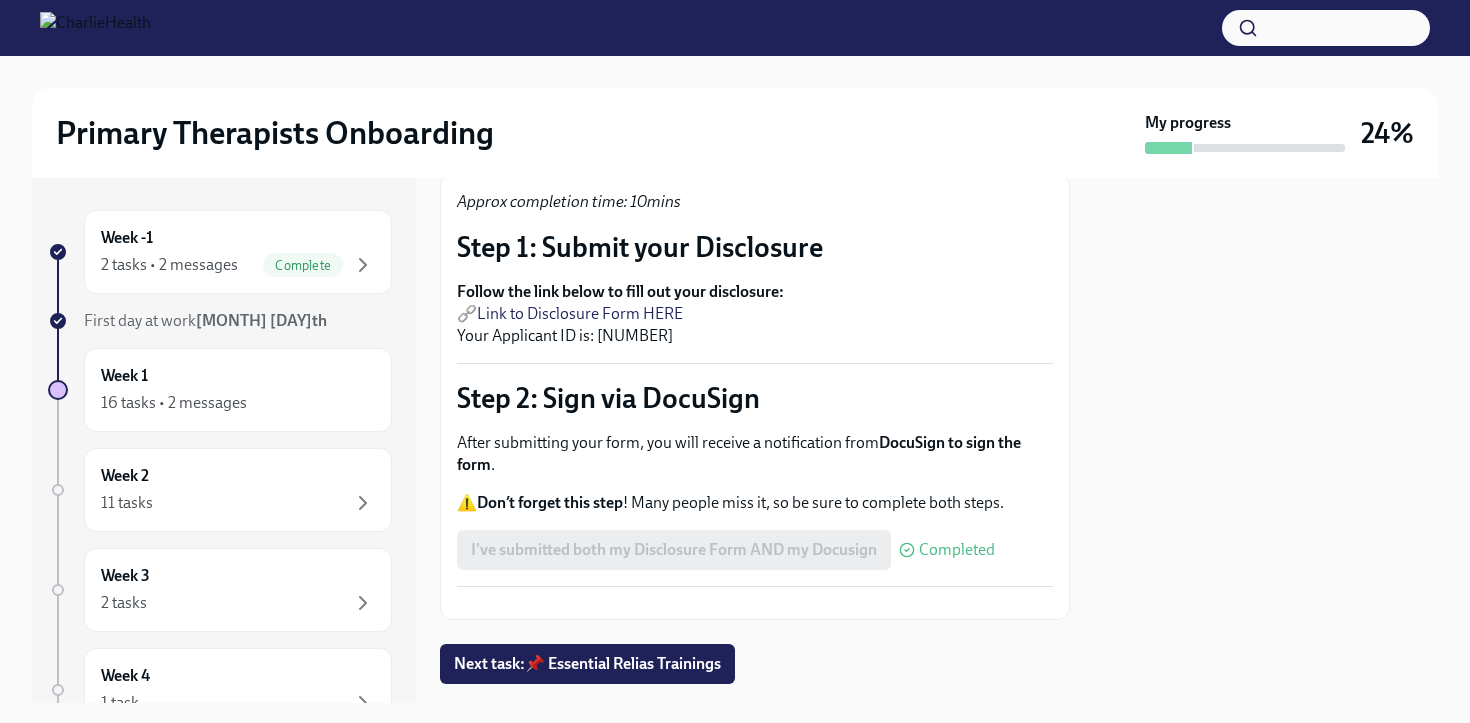 scroll, scrollTop: 0, scrollLeft: 0, axis: both 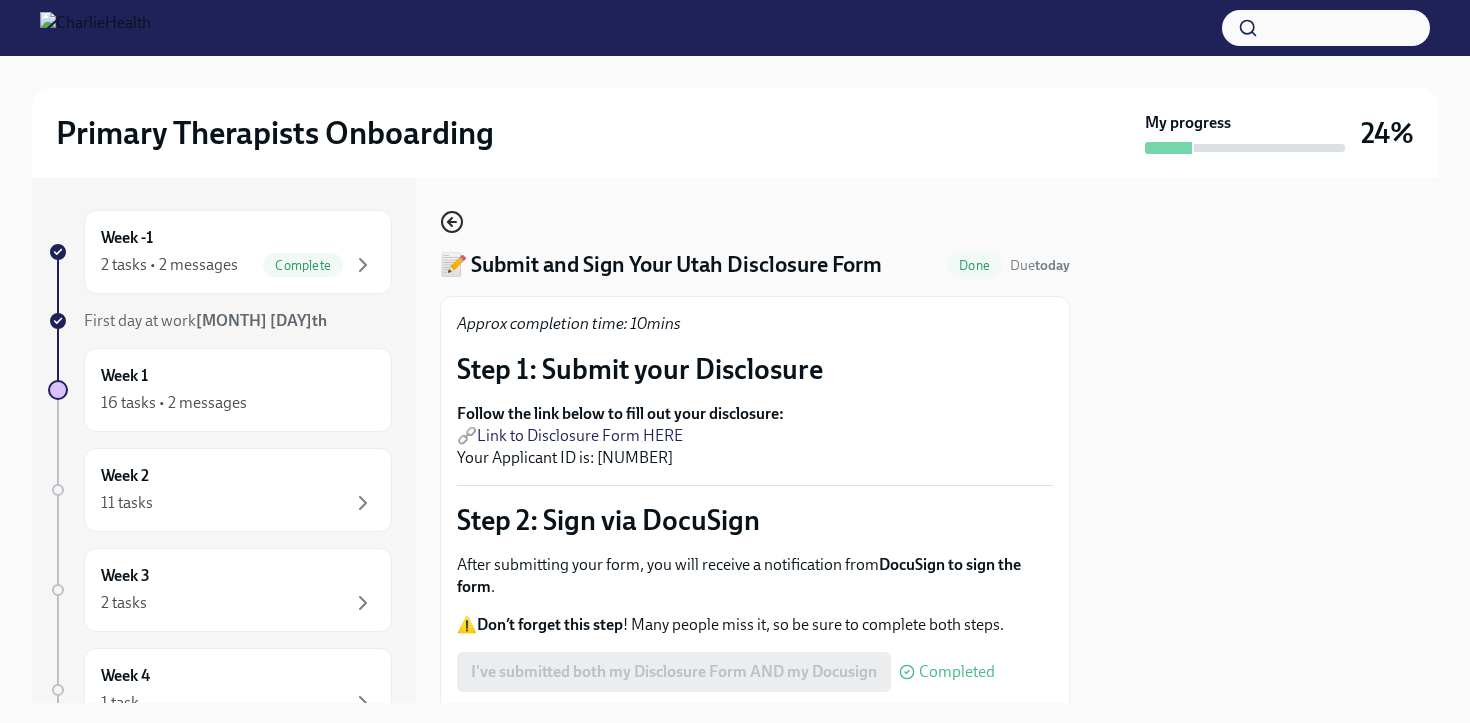 click 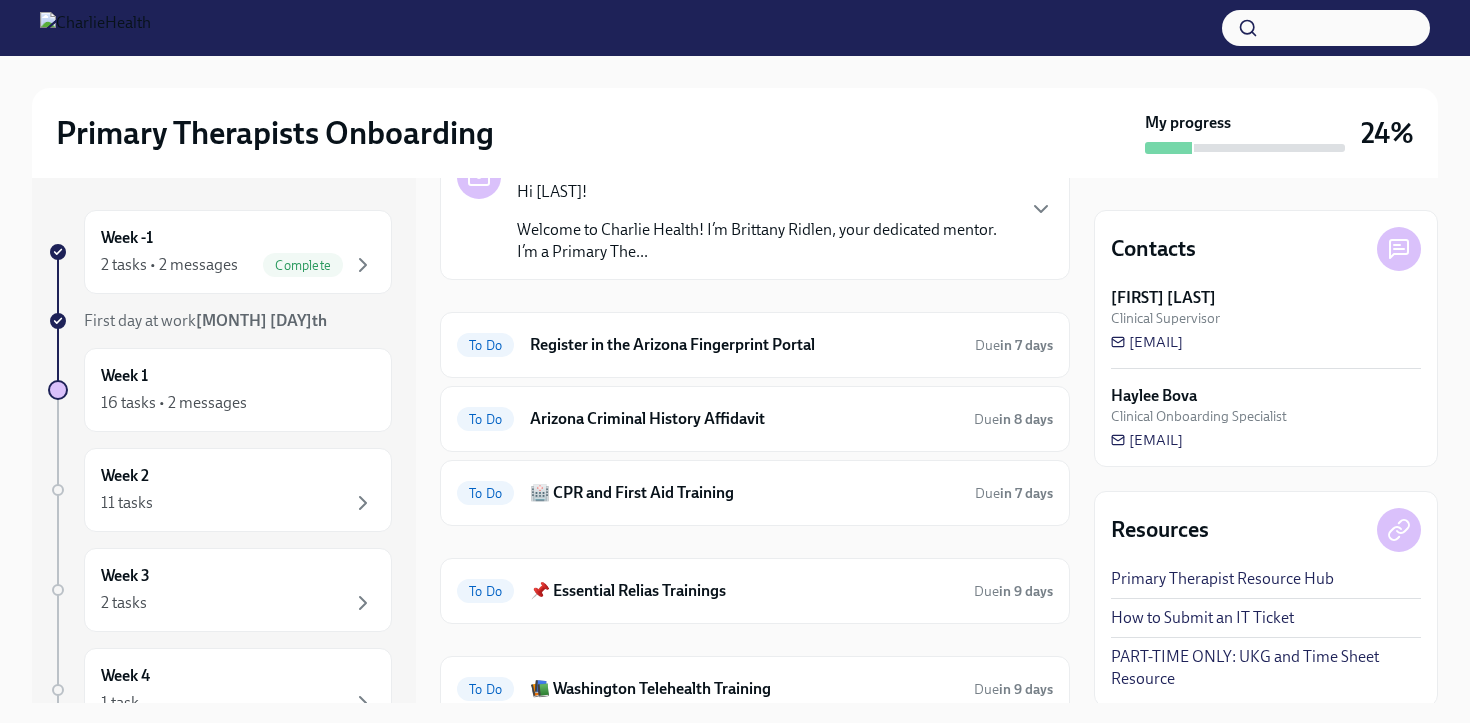 scroll, scrollTop: 849, scrollLeft: 0, axis: vertical 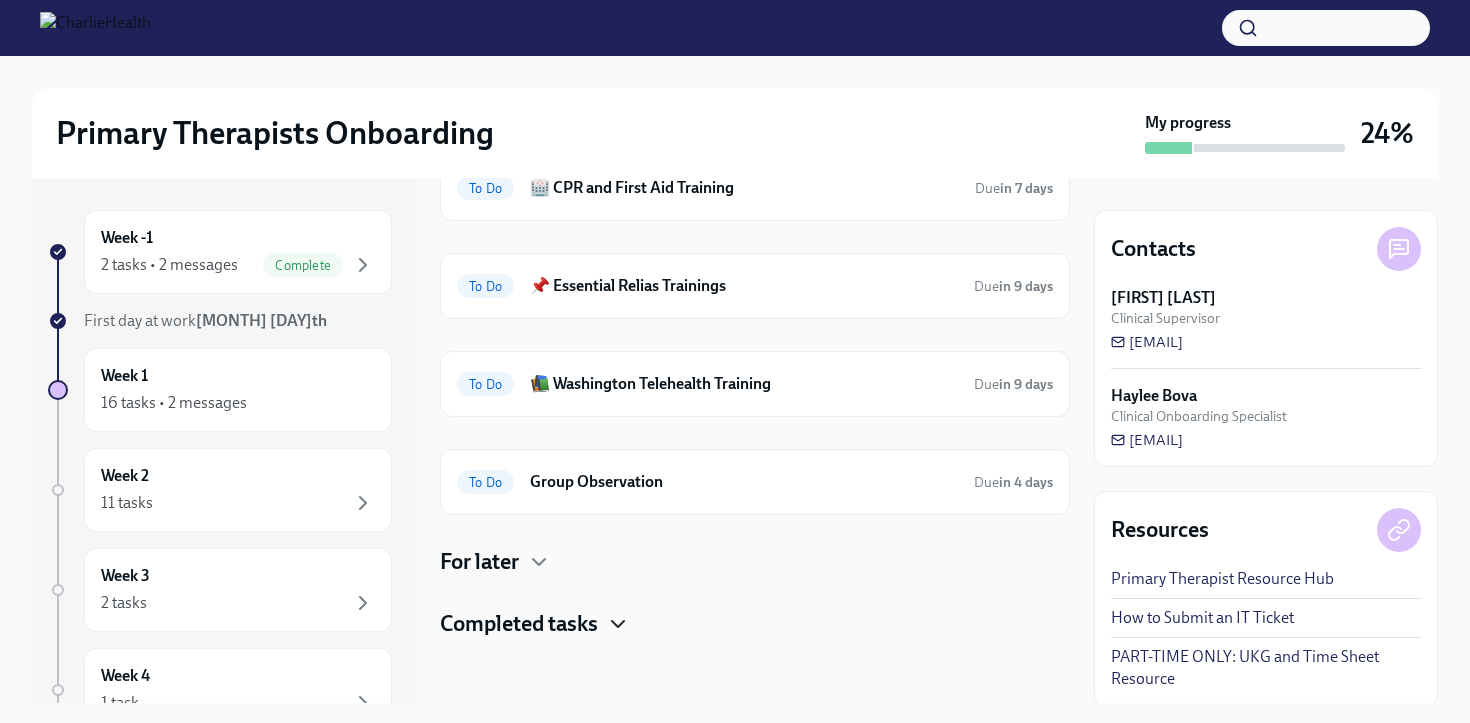 click 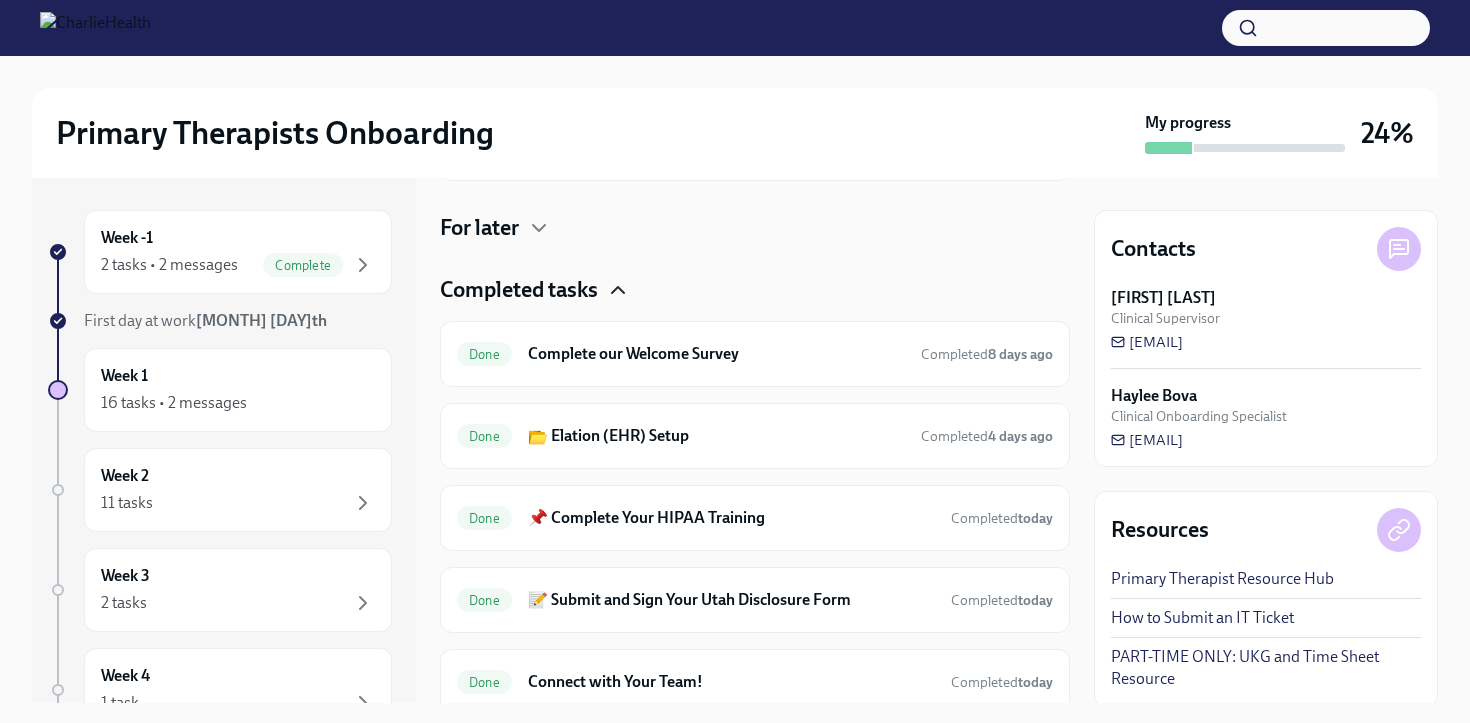 scroll, scrollTop: 1242, scrollLeft: 0, axis: vertical 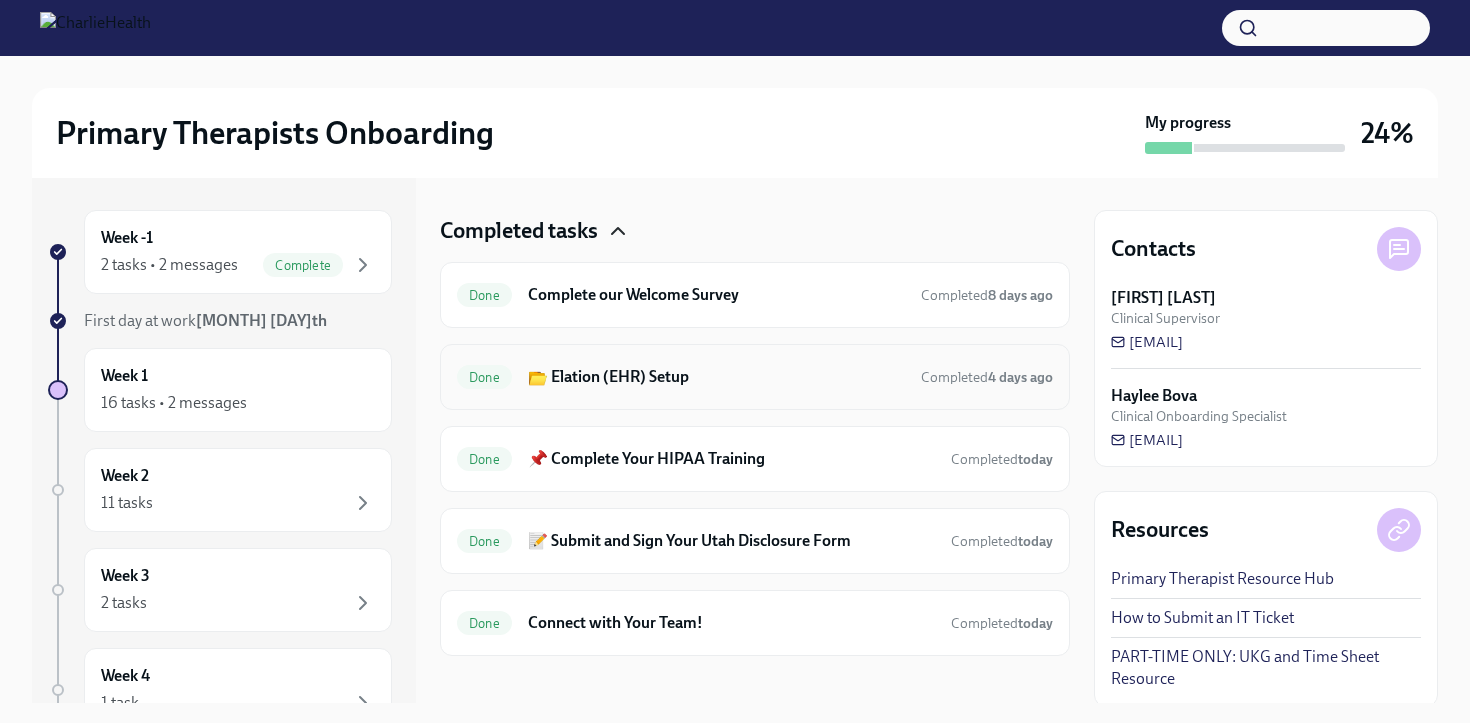 click on "Done 📂 Elation (EHR) Setup Completed  4 days ago" at bounding box center [755, 377] 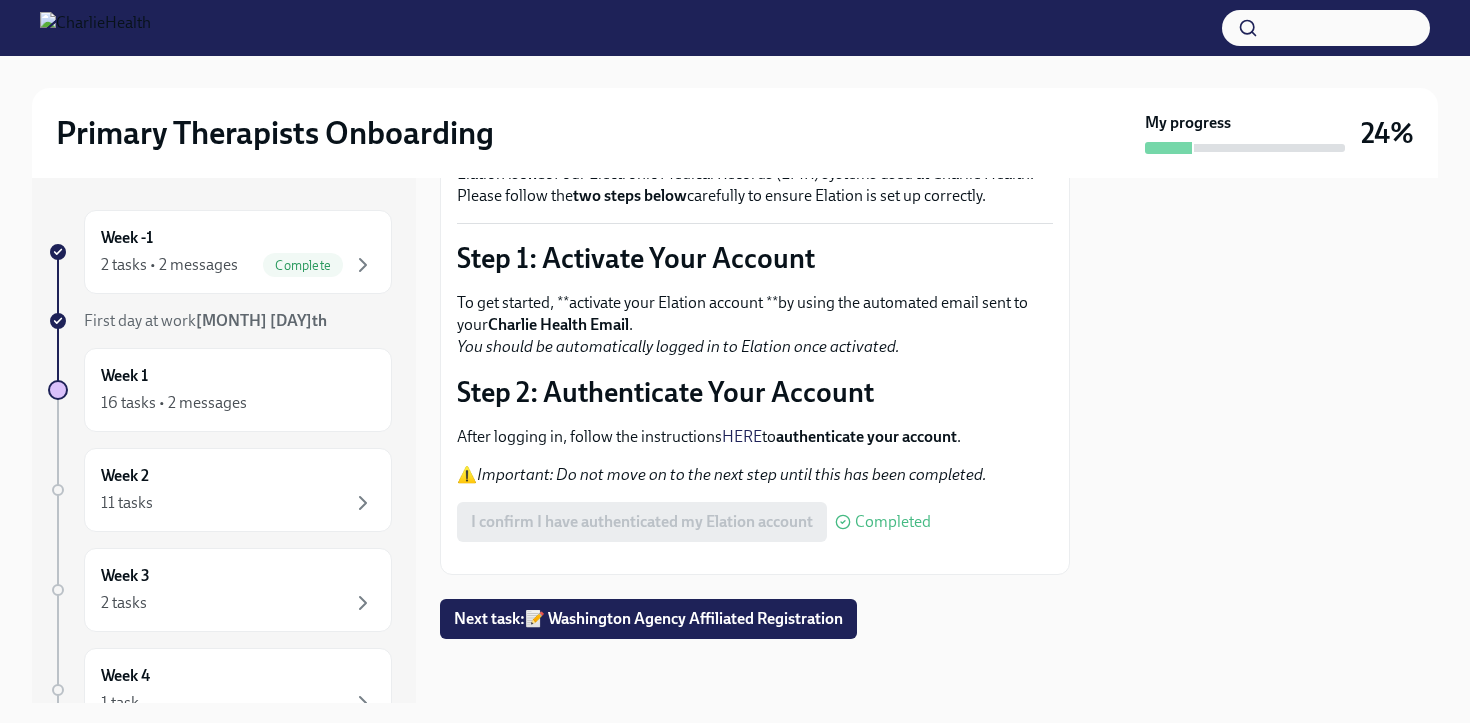 scroll, scrollTop: 176, scrollLeft: 0, axis: vertical 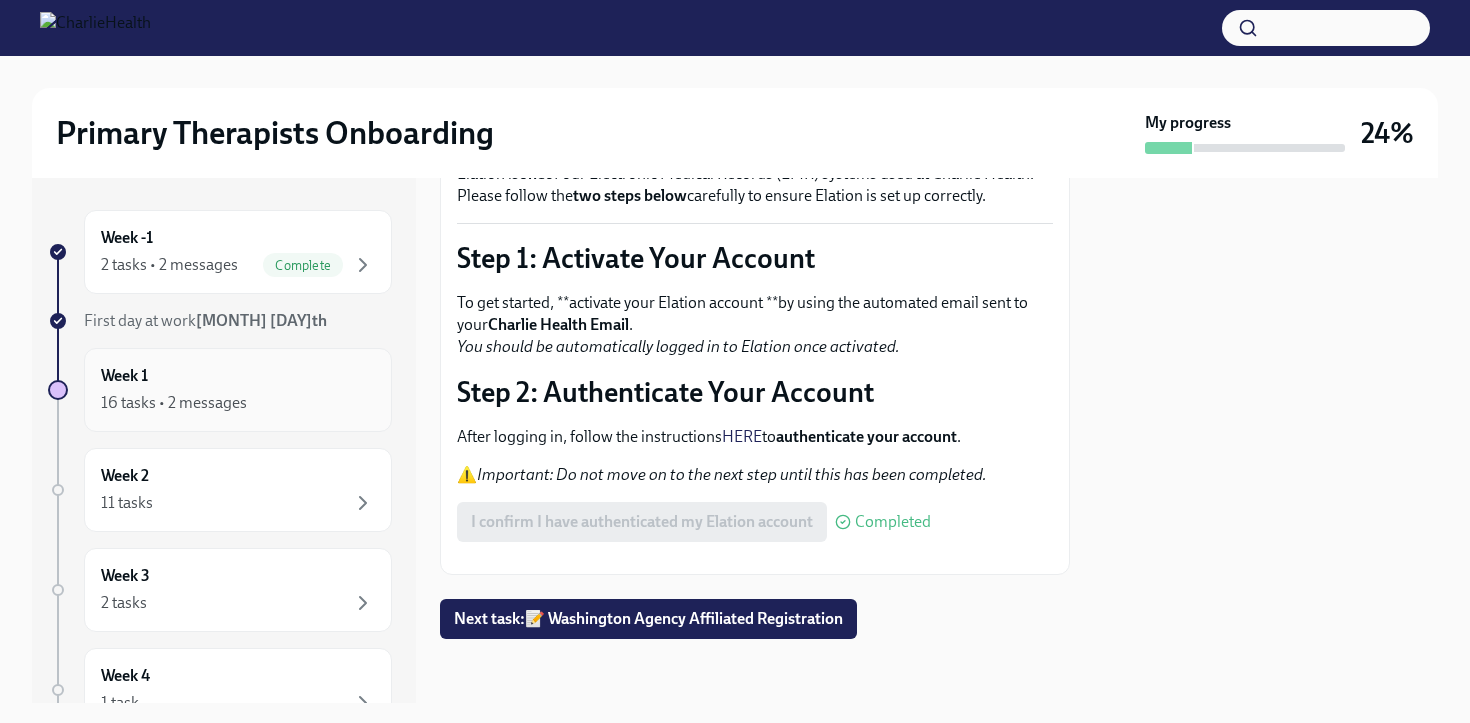 click on "Week 1 16 tasks • 2 messages" at bounding box center [238, 390] 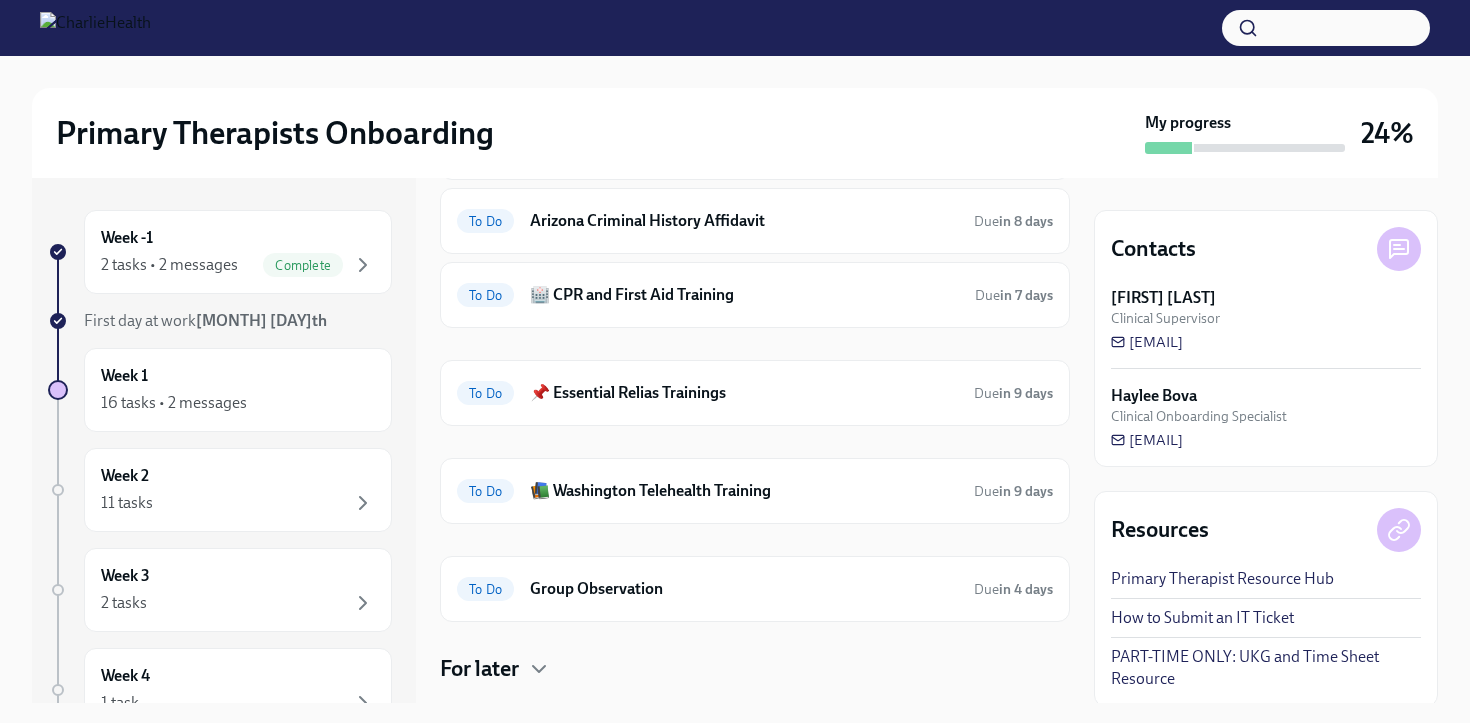 scroll, scrollTop: 849, scrollLeft: 0, axis: vertical 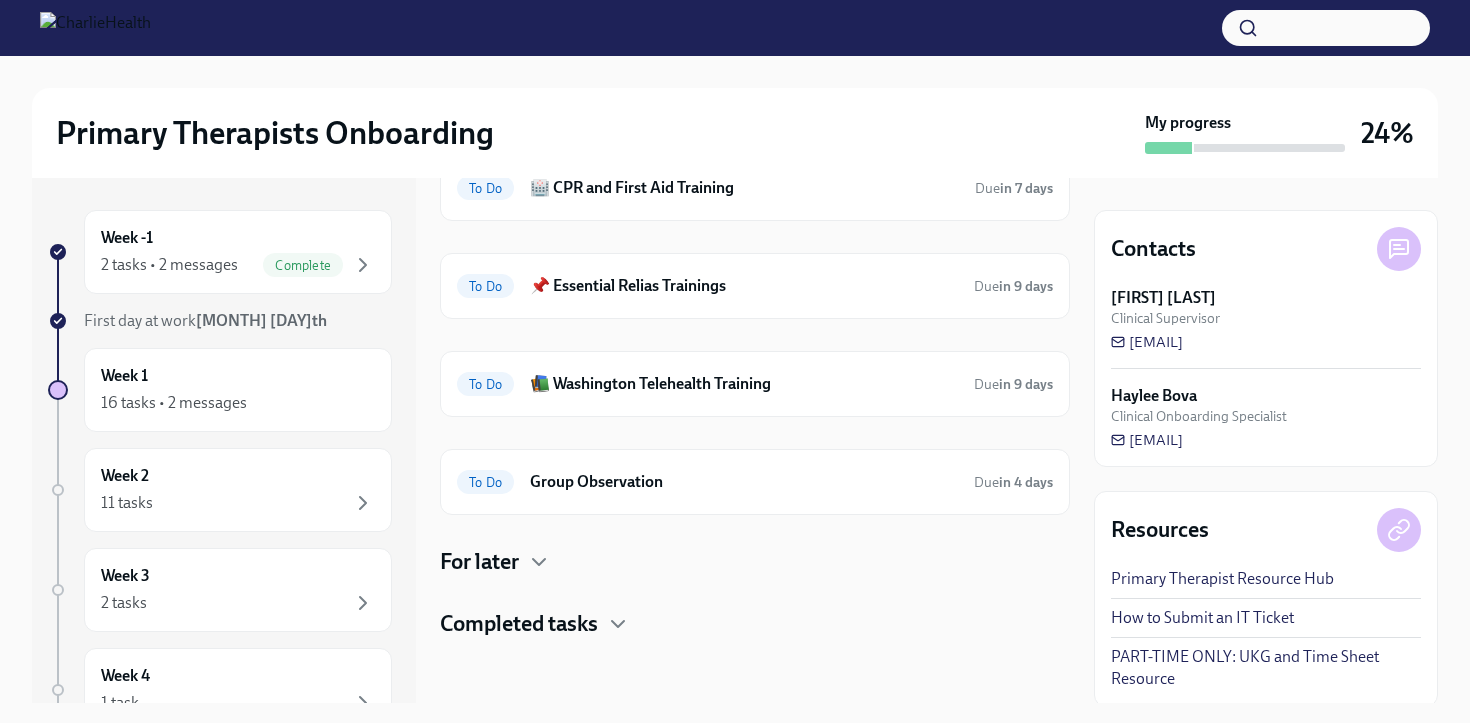 click on "Completed tasks" at bounding box center [519, 624] 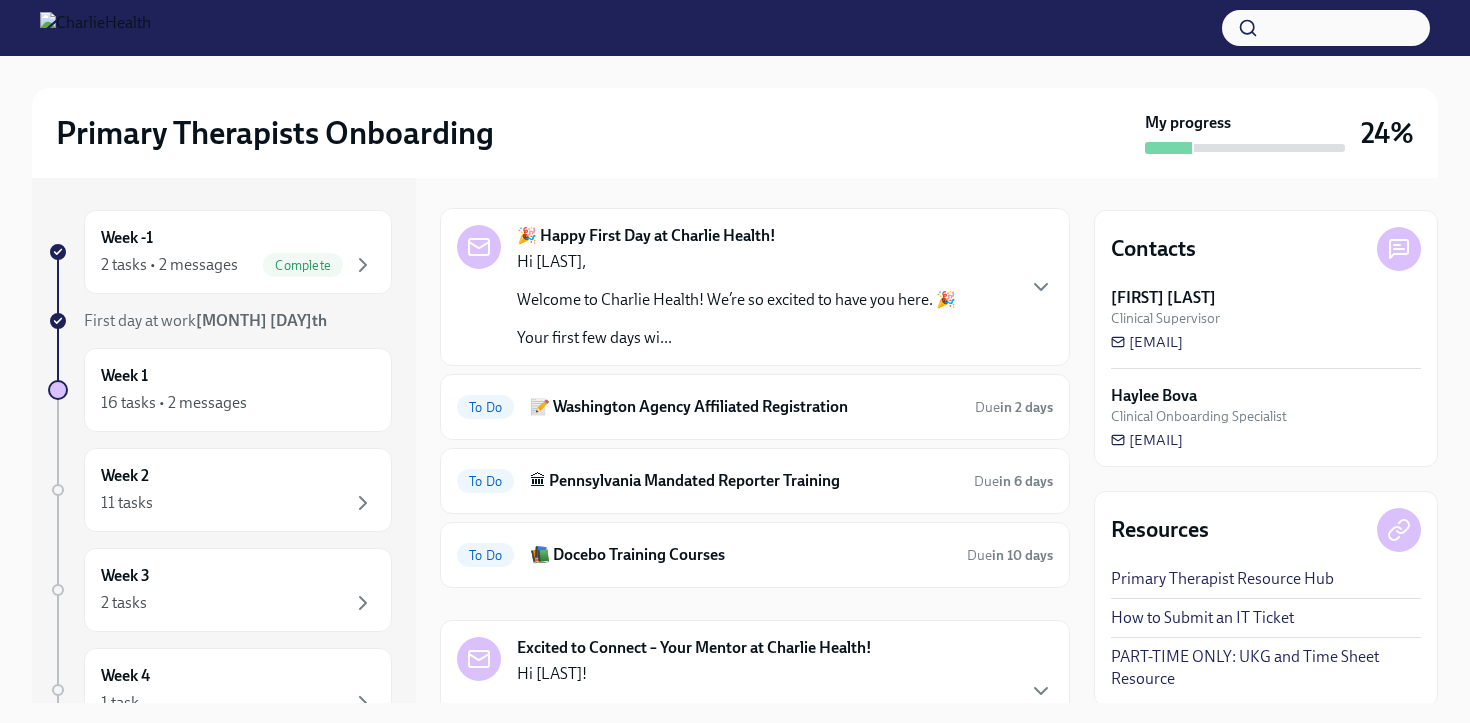 scroll, scrollTop: 0, scrollLeft: 0, axis: both 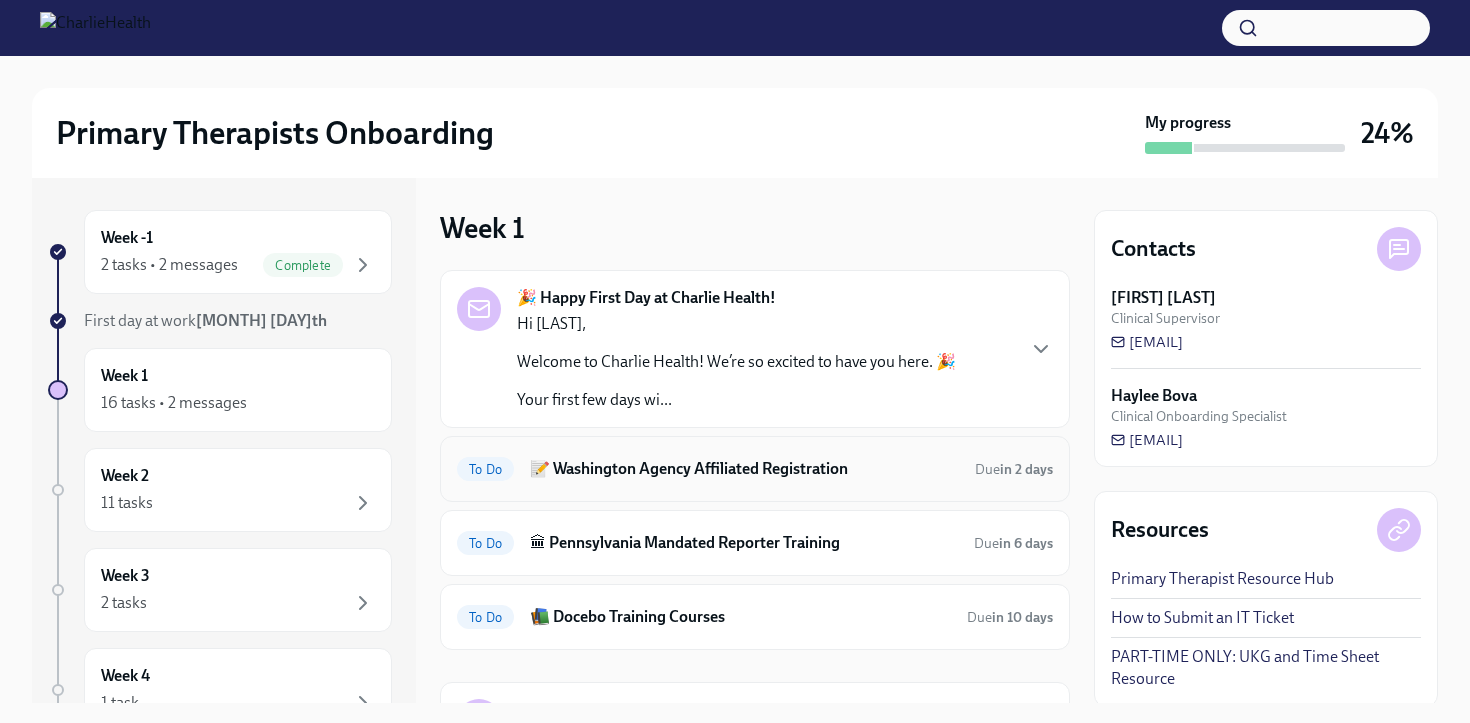 click on "📝 Washington Agency Affiliated Registration" at bounding box center (744, 469) 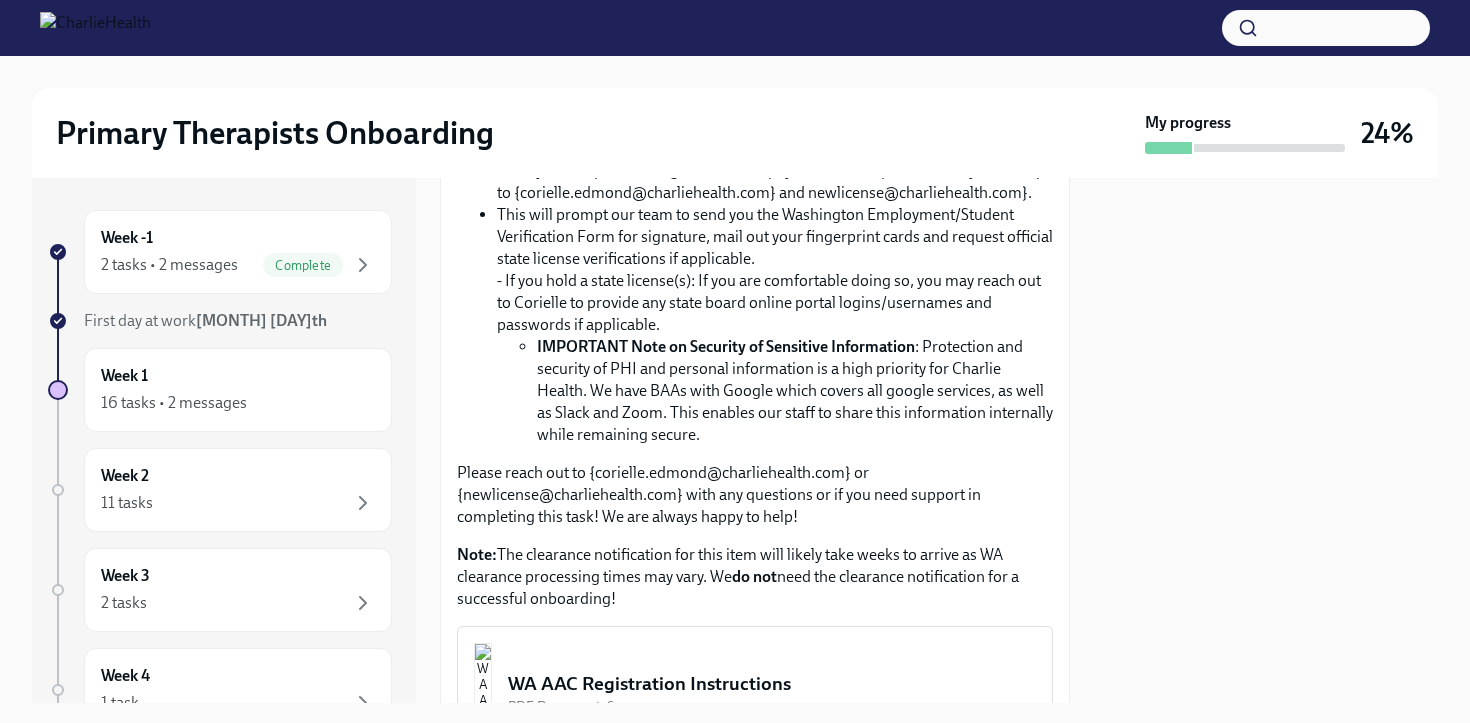 scroll, scrollTop: 829, scrollLeft: 0, axis: vertical 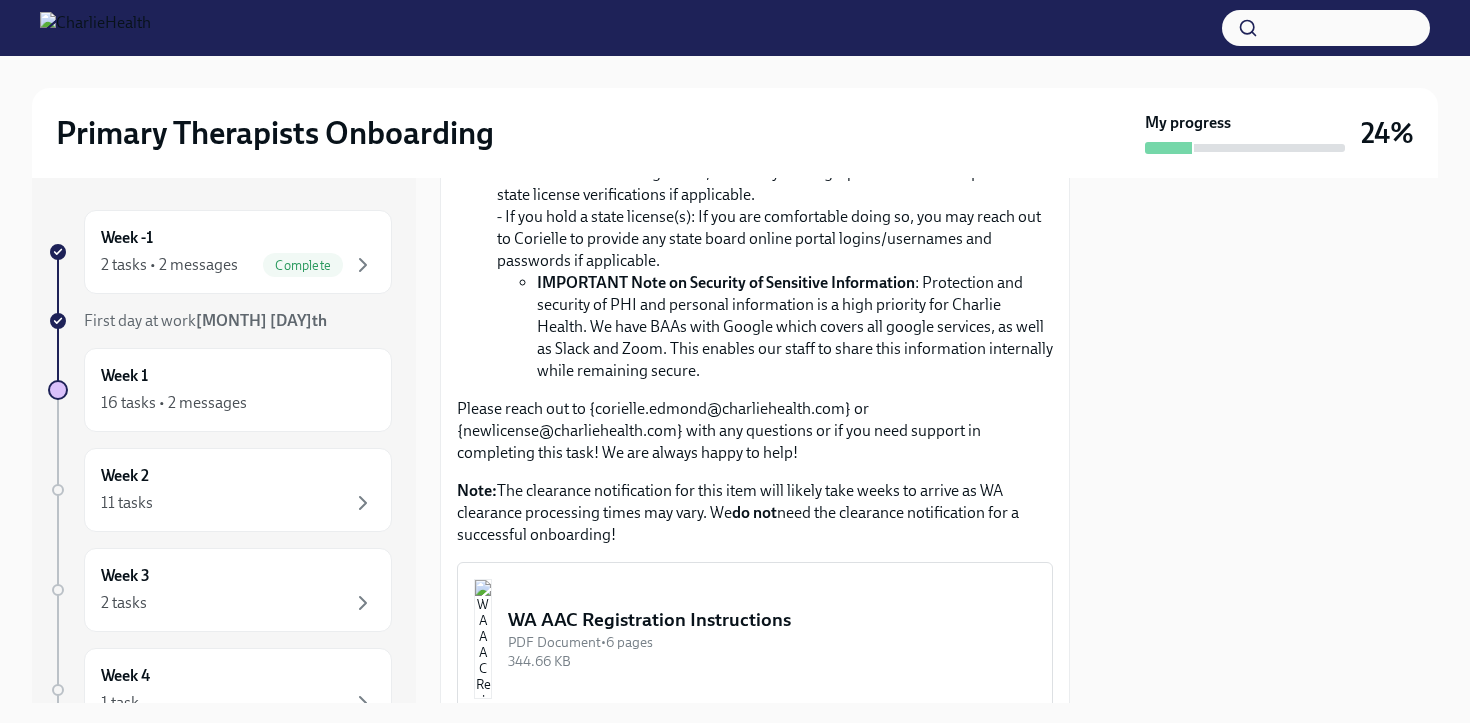 click on "WA AAC Registration Instructions" at bounding box center [772, 620] 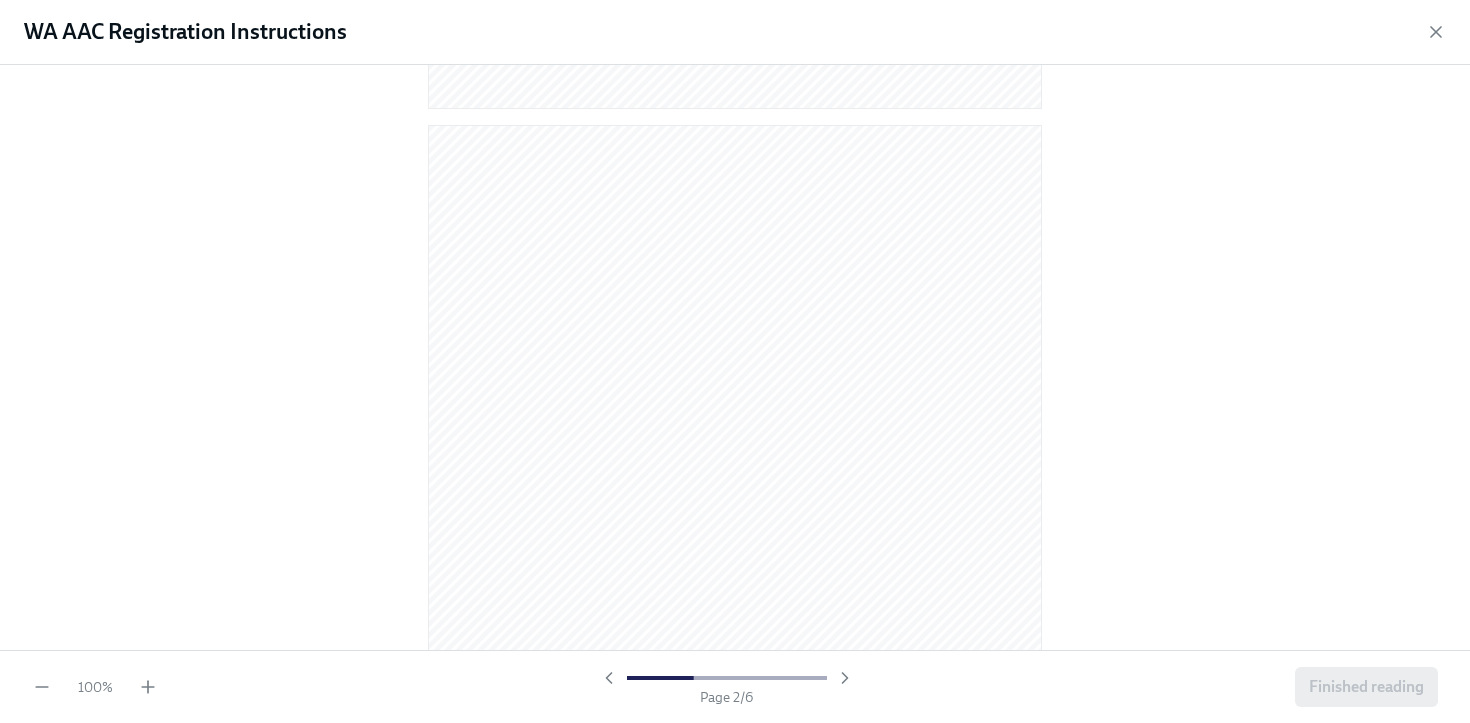 scroll, scrollTop: 785, scrollLeft: 0, axis: vertical 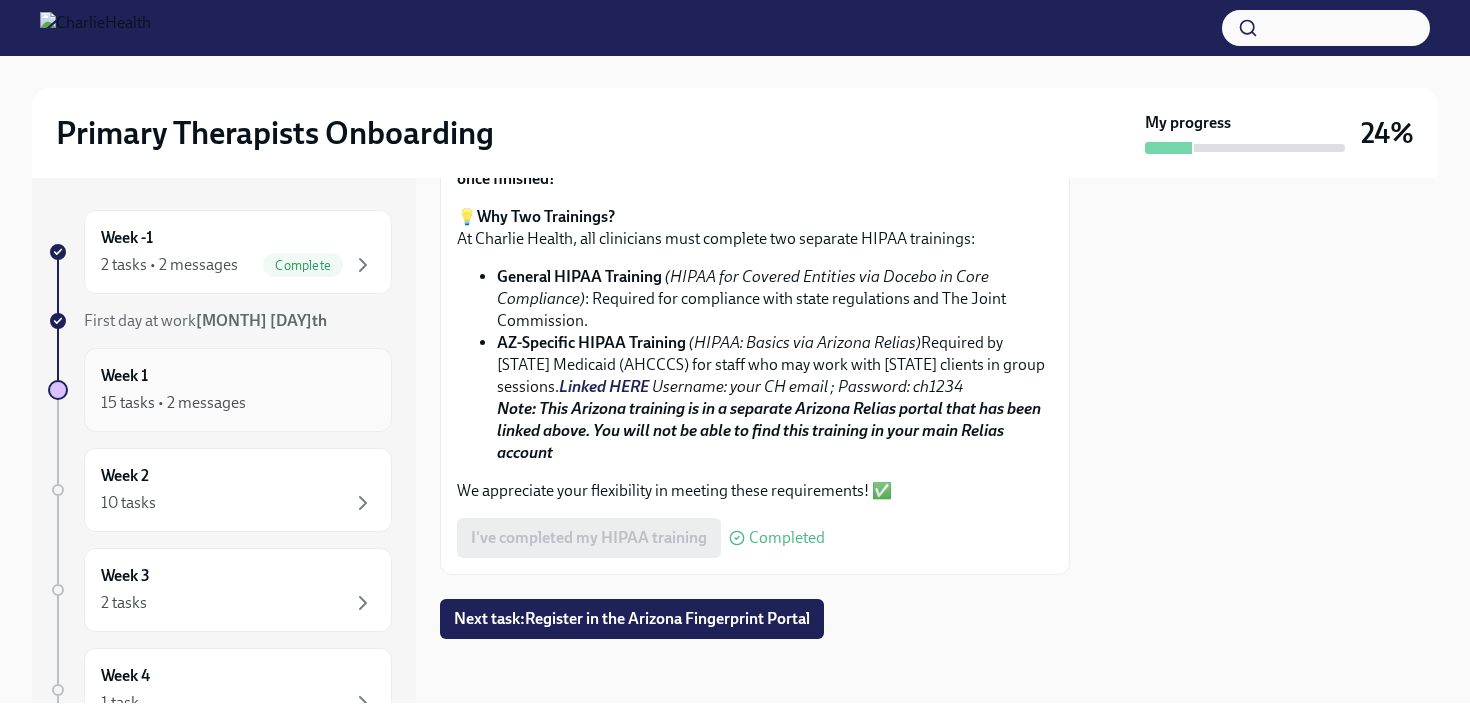 click on "15 tasks • 2 messages" at bounding box center [238, 403] 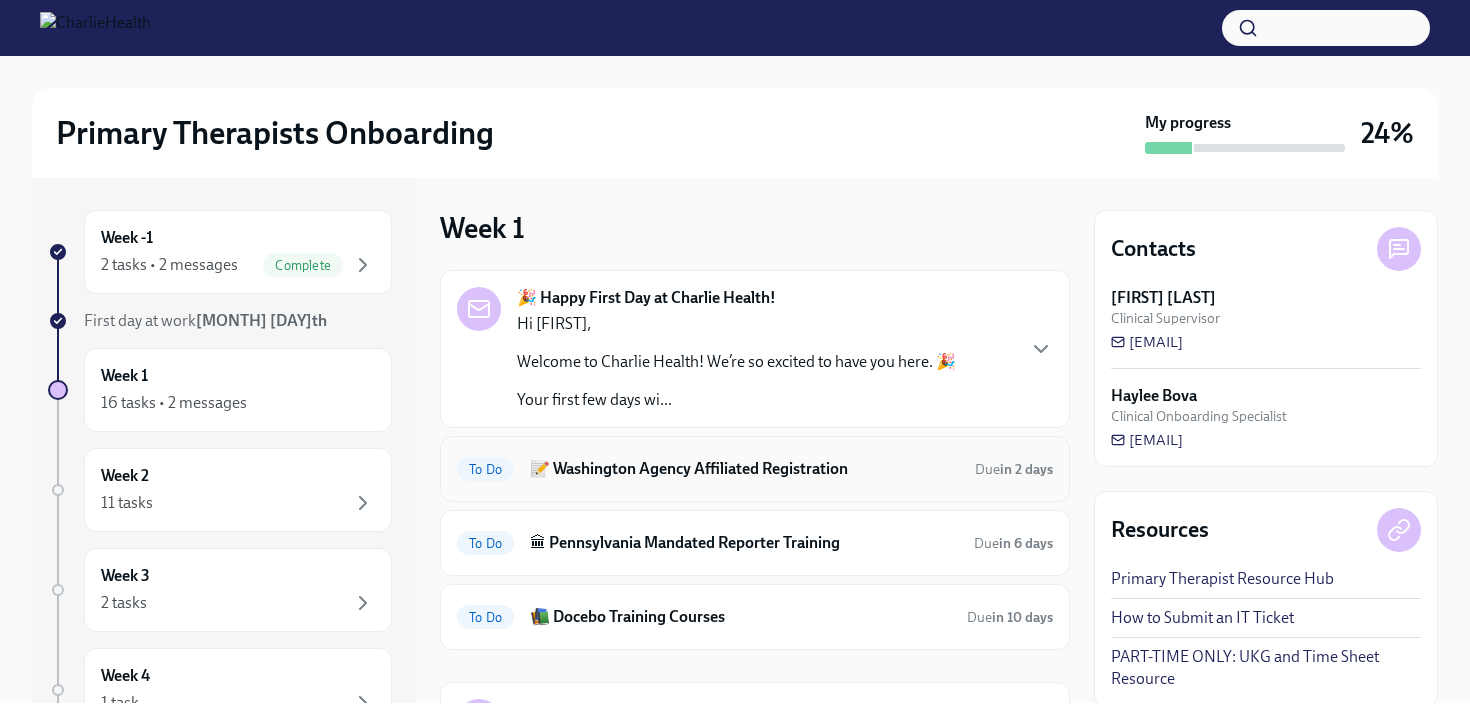 click on "📝 Washington Agency Affiliated Registration" at bounding box center (744, 469) 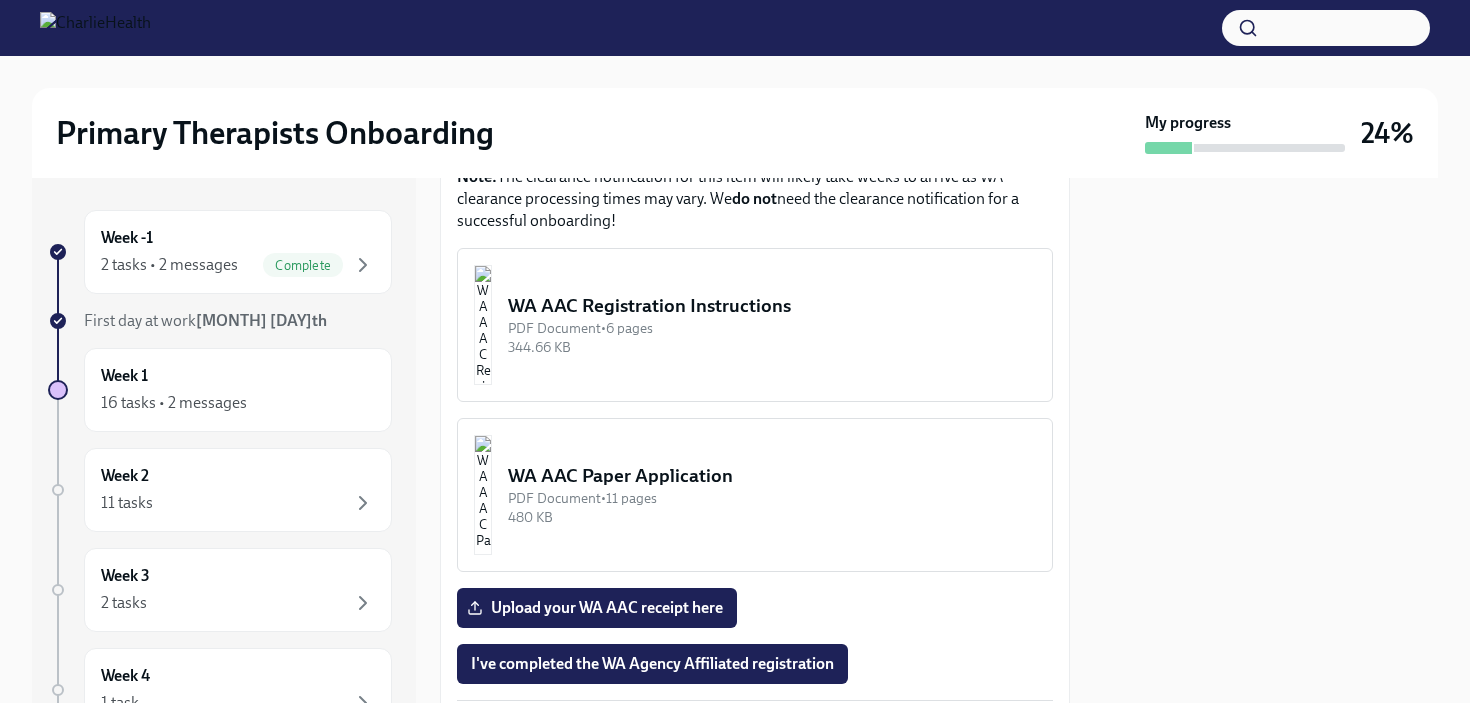 scroll, scrollTop: 1157, scrollLeft: 0, axis: vertical 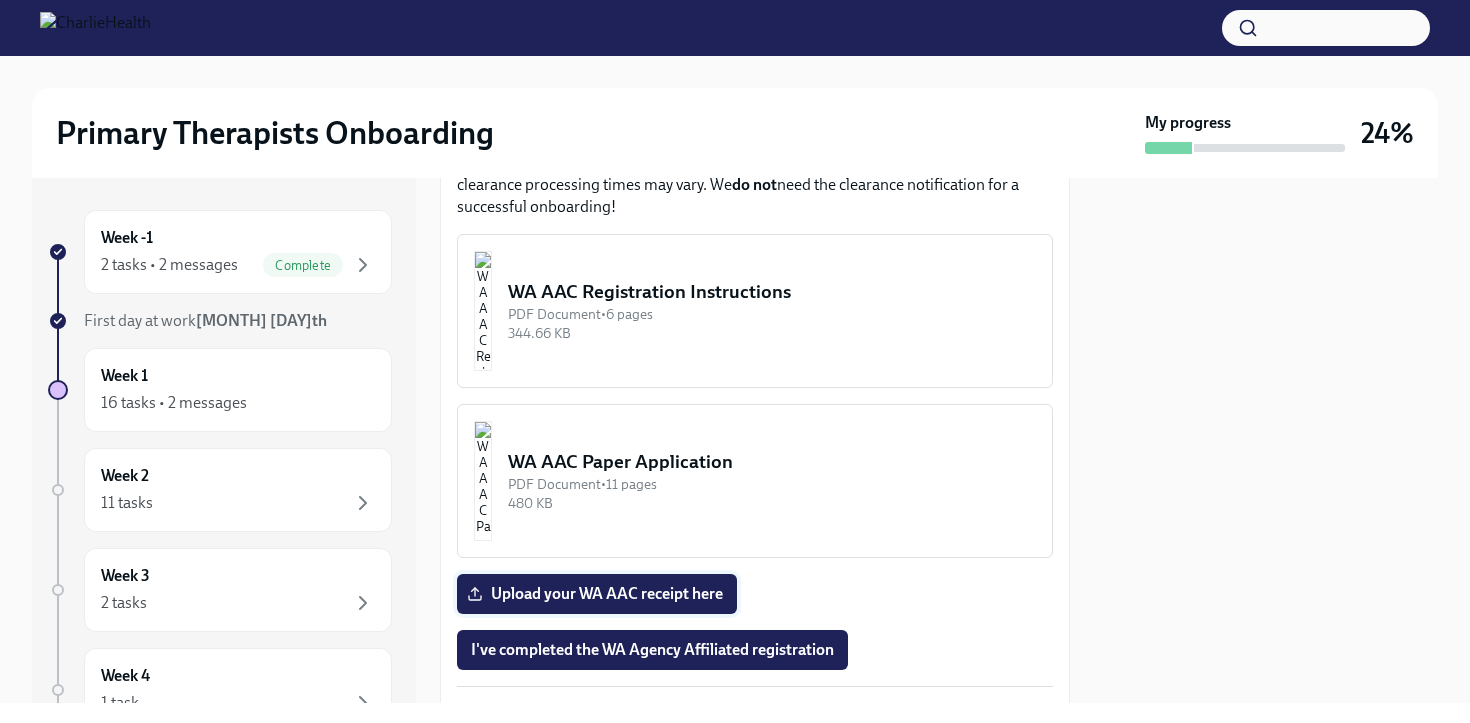 click on "Upload  your WA AAC receipt here" at bounding box center (597, 594) 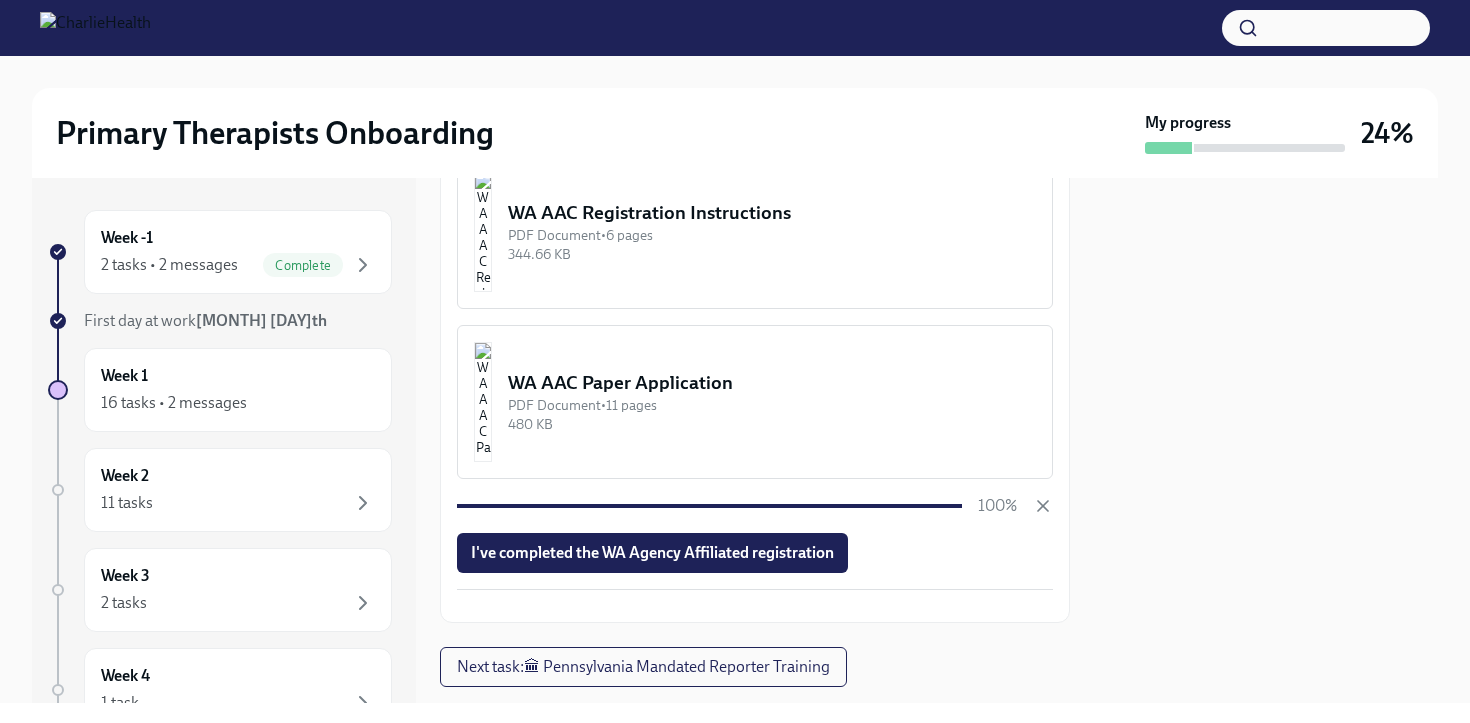 scroll, scrollTop: 1239, scrollLeft: 0, axis: vertical 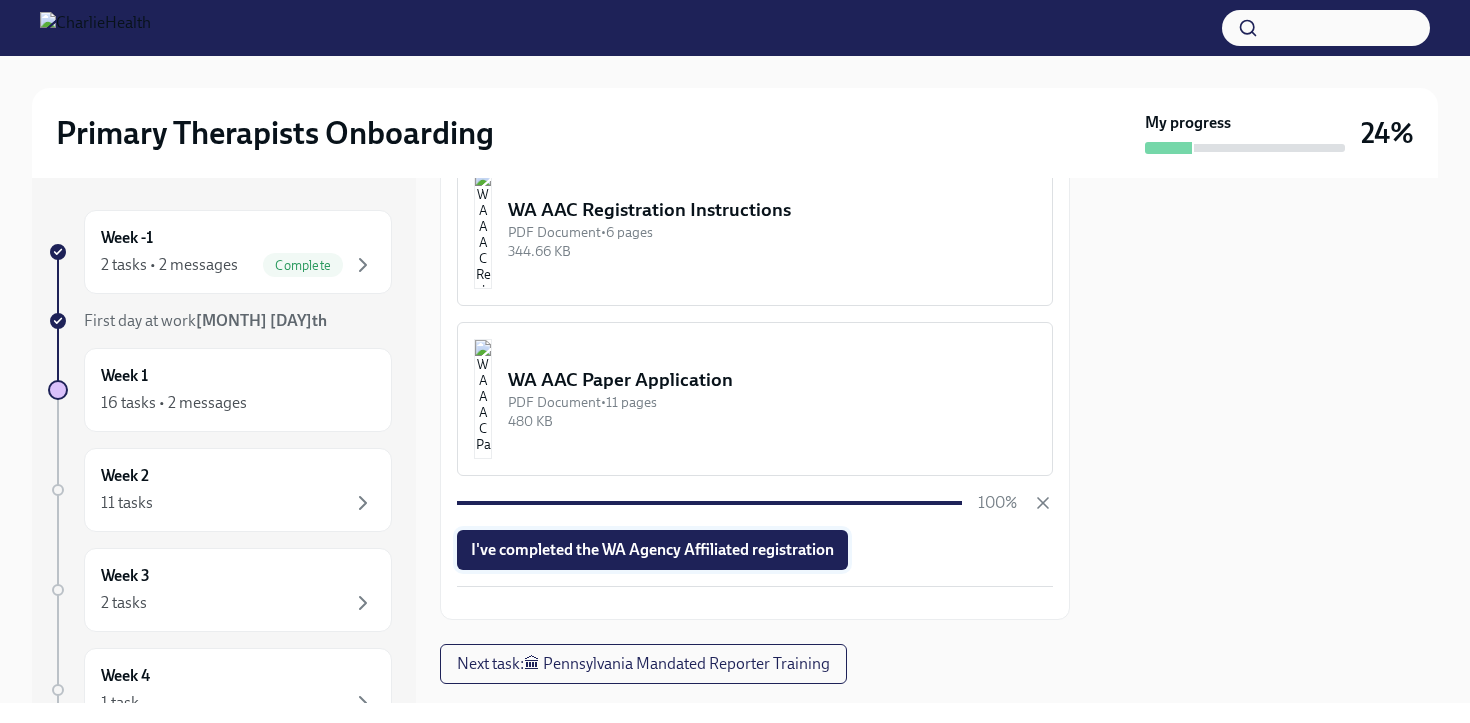 click on "I've completed the WA Agency Affiliated registration" at bounding box center (652, 550) 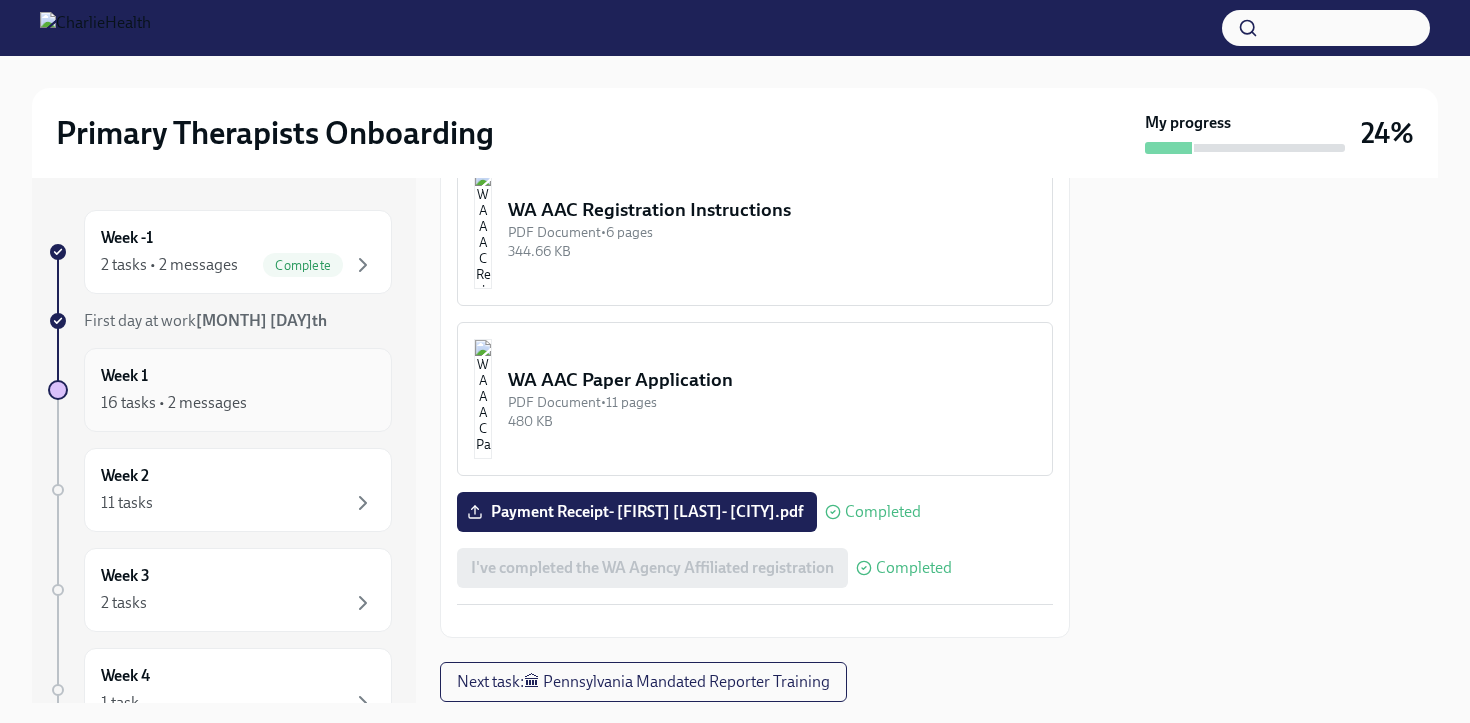 click on "Week 1 16 tasks • 2 messages" at bounding box center [238, 390] 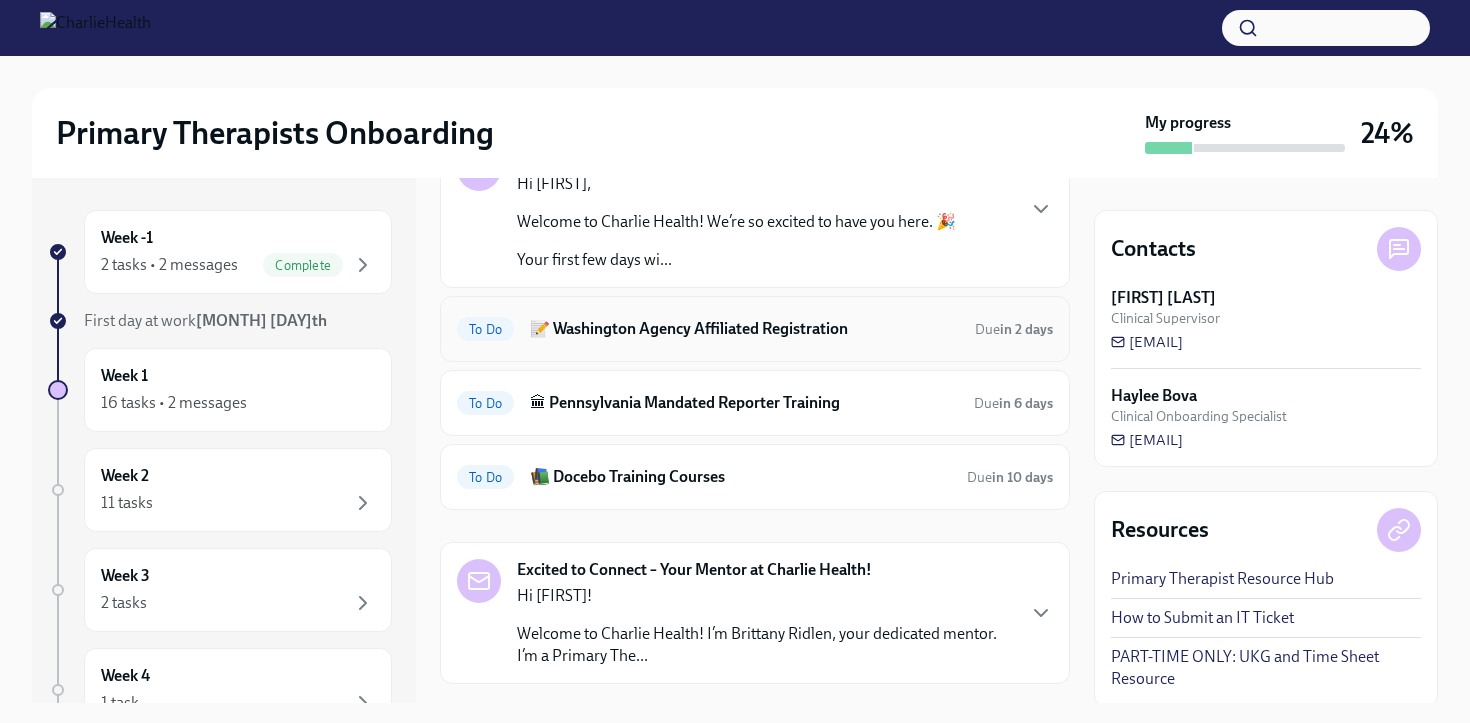 scroll, scrollTop: 148, scrollLeft: 0, axis: vertical 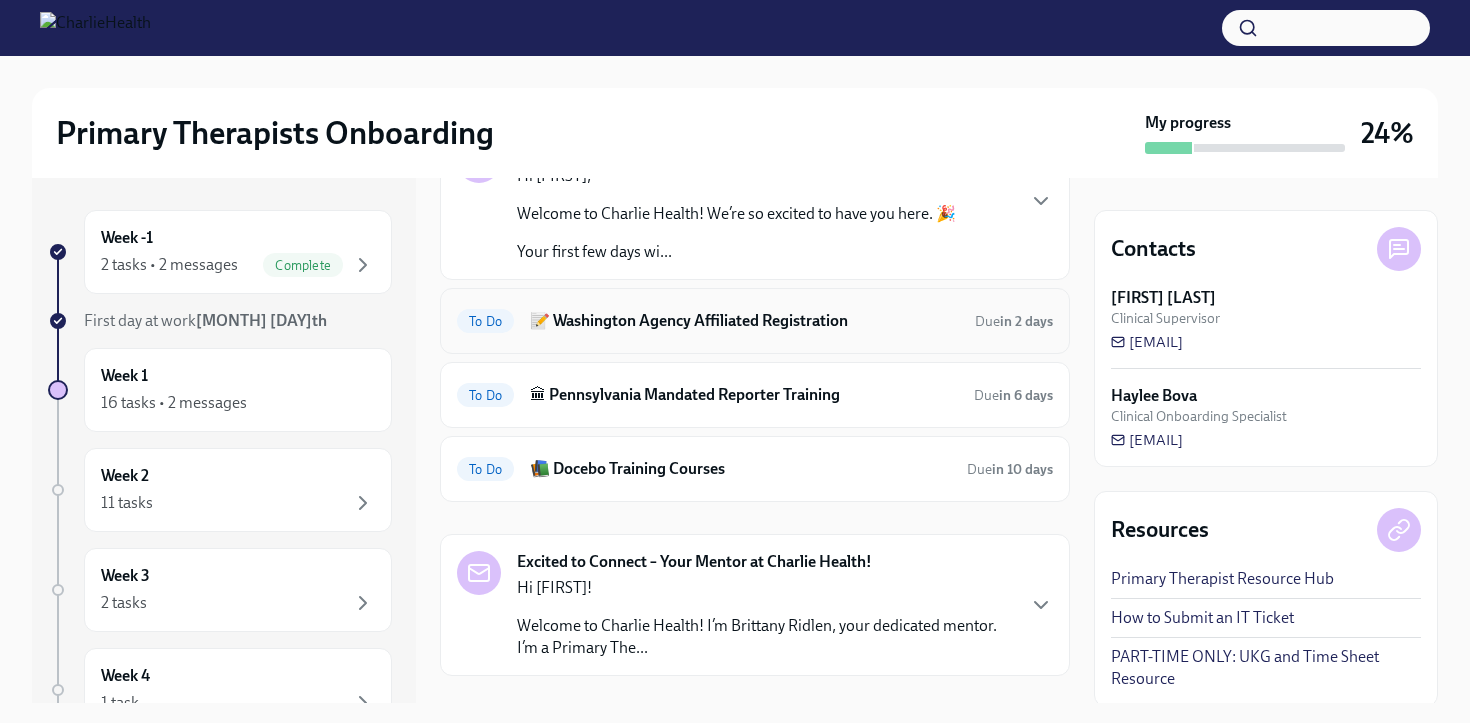 click on "📝 Washington Agency Affiliated Registration" at bounding box center [744, 321] 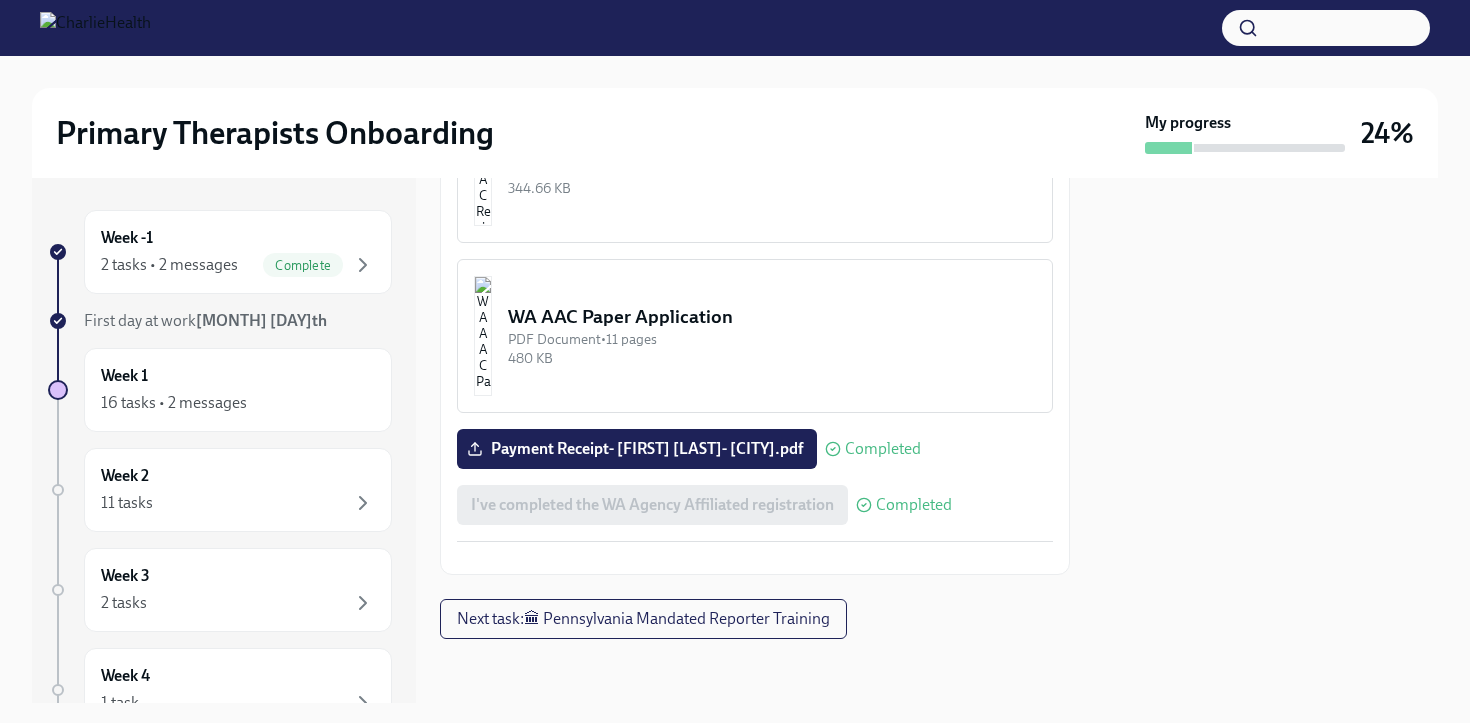 scroll, scrollTop: 1350, scrollLeft: 0, axis: vertical 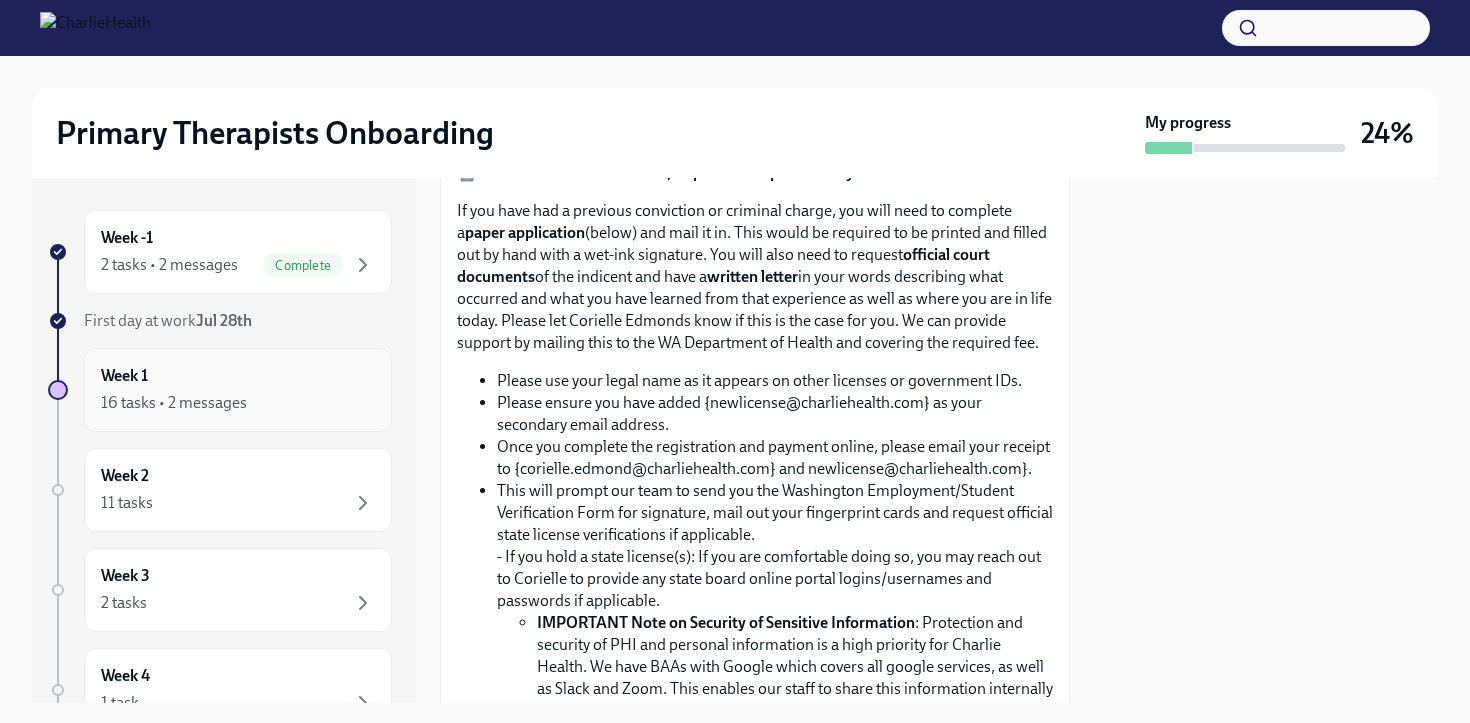 click on "Week 1 16 tasks • 2 messages" at bounding box center (238, 390) 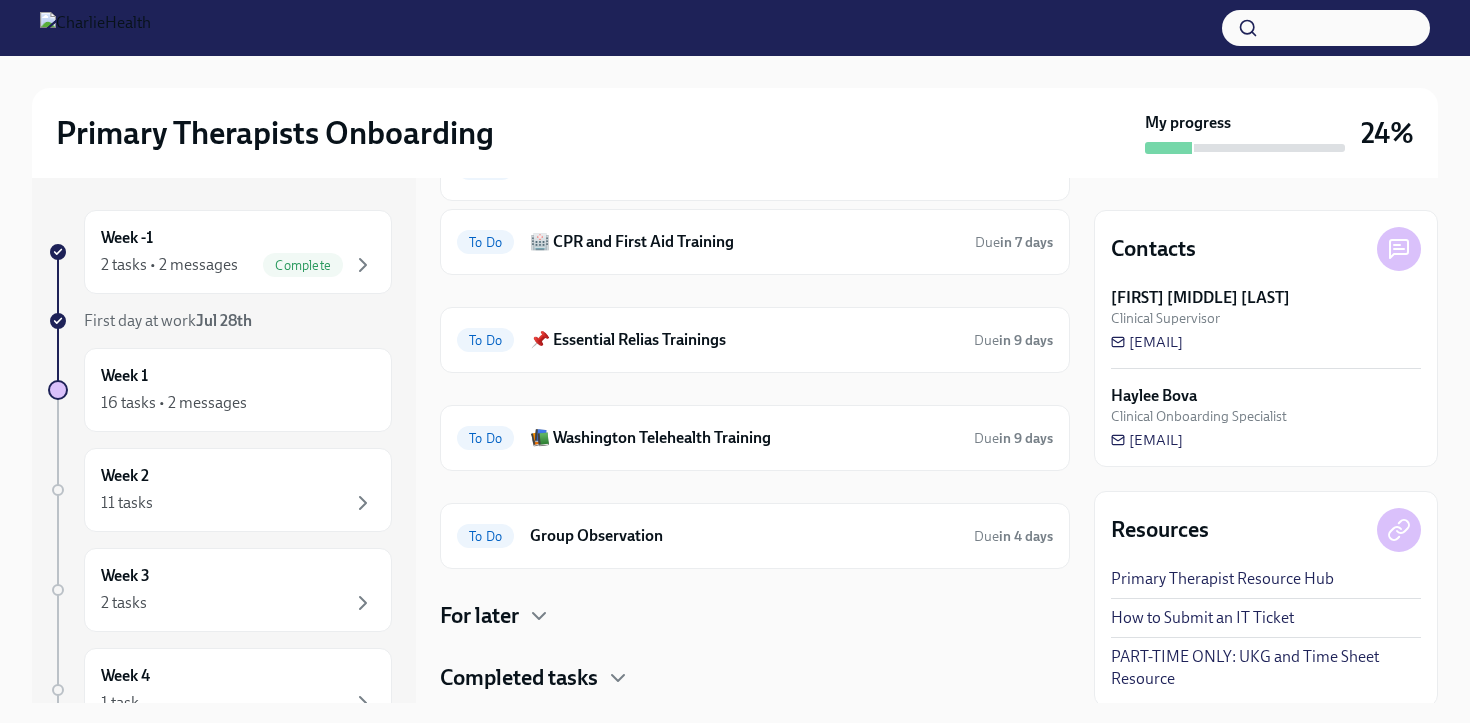scroll, scrollTop: 849, scrollLeft: 0, axis: vertical 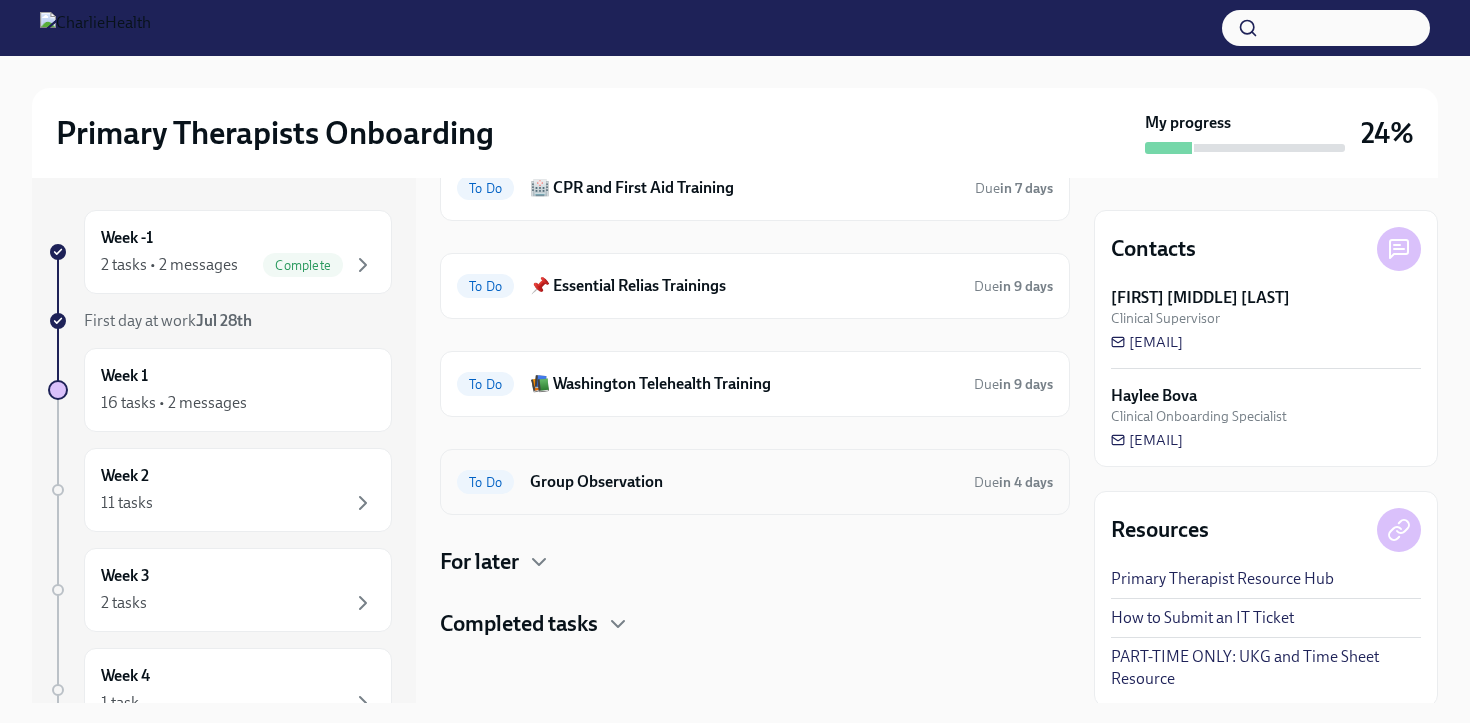 click on "Group Observation" at bounding box center [744, 482] 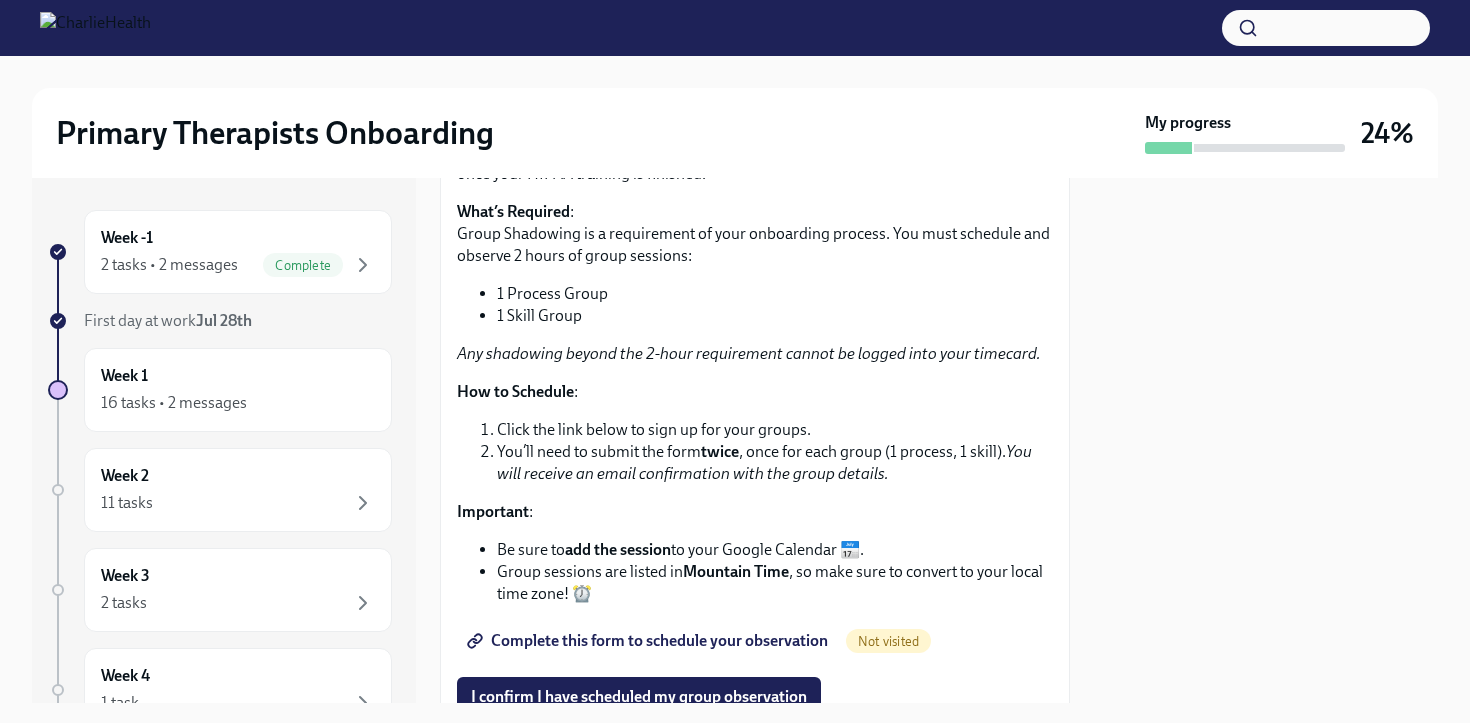 scroll, scrollTop: 0, scrollLeft: 0, axis: both 